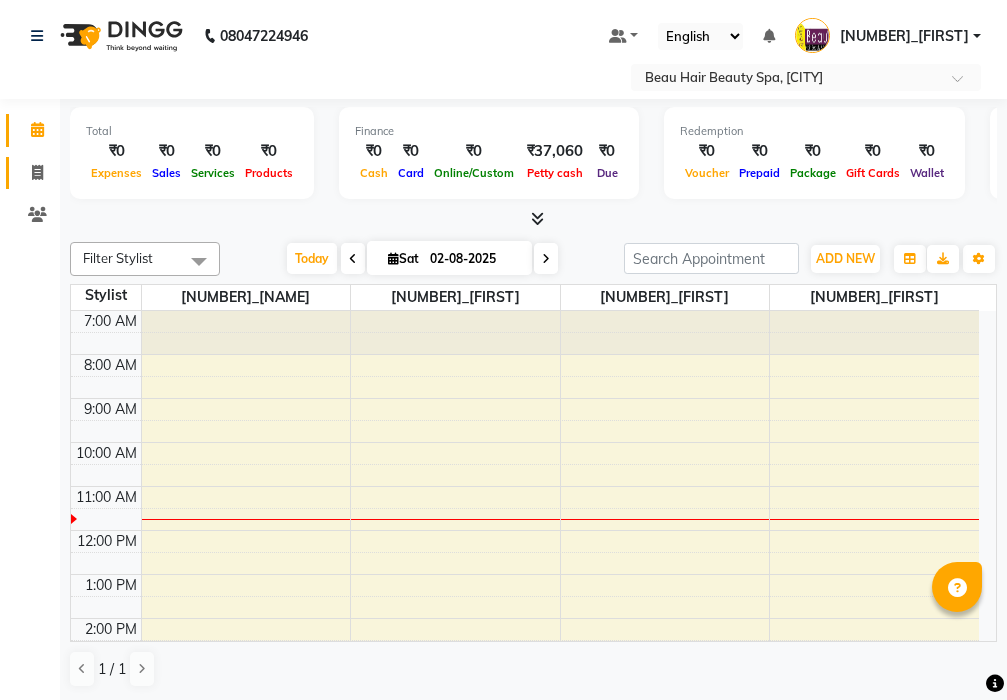 scroll, scrollTop: 0, scrollLeft: 0, axis: both 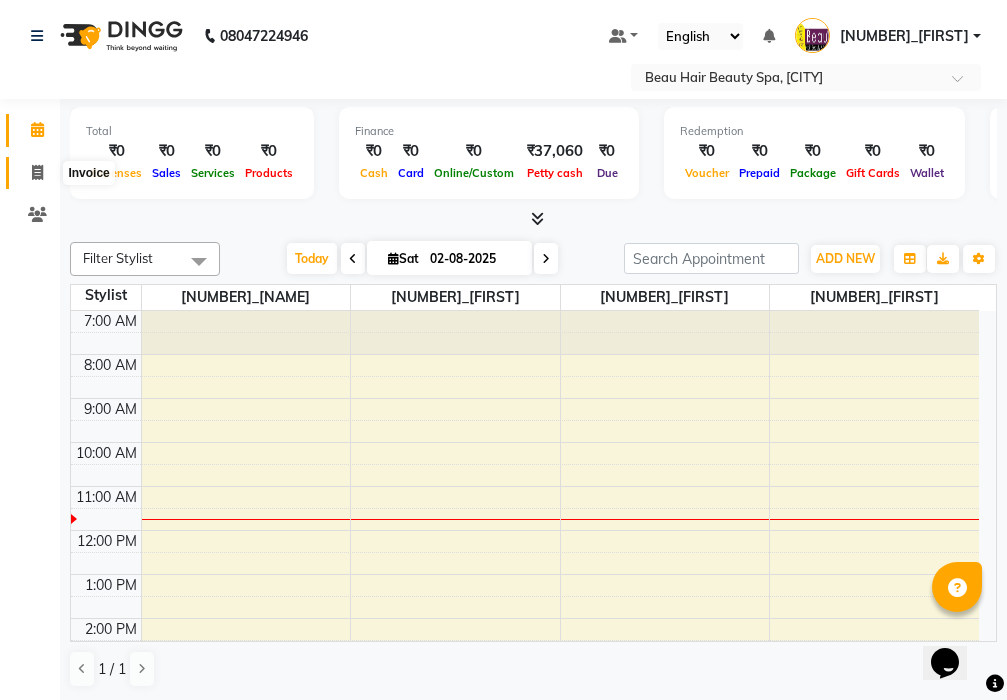 click 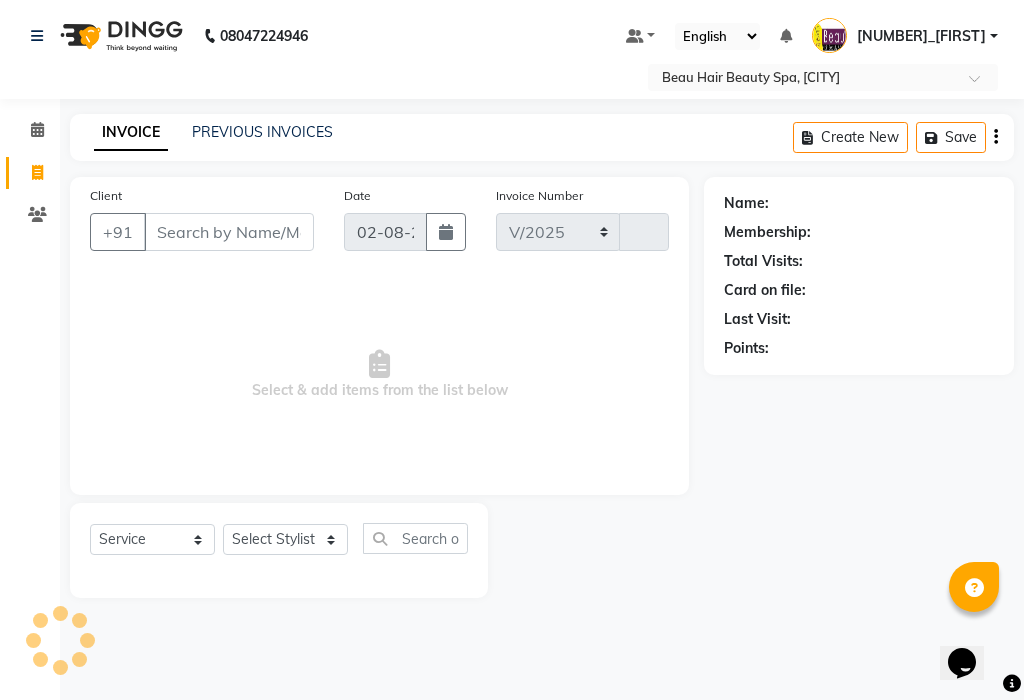select on "3470" 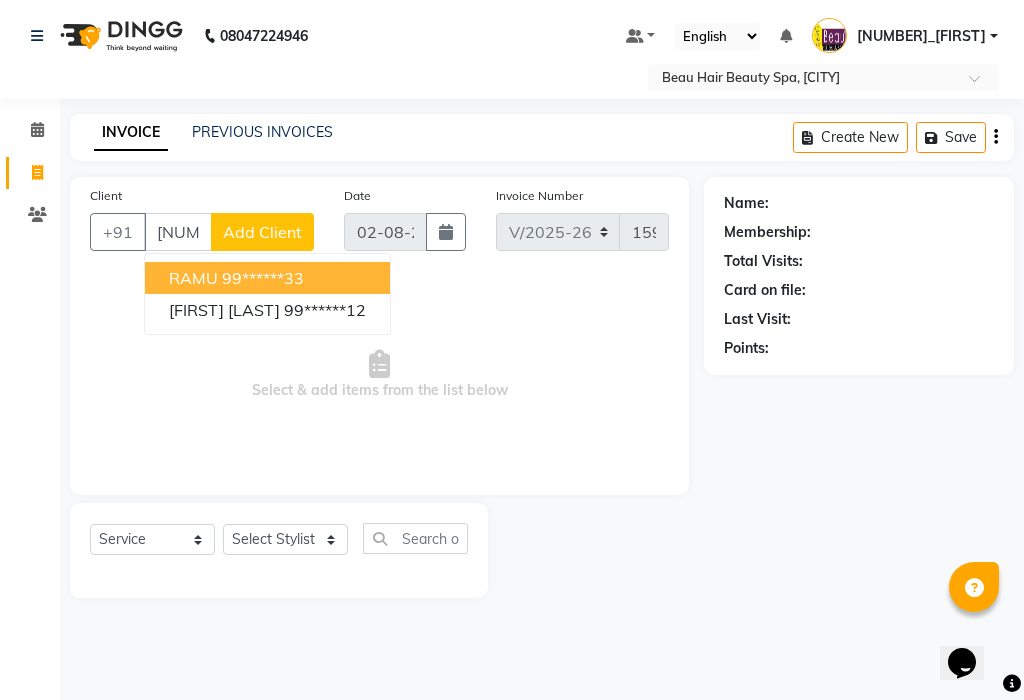 click on "[FIRST] [NUMBER]" at bounding box center (267, 278) 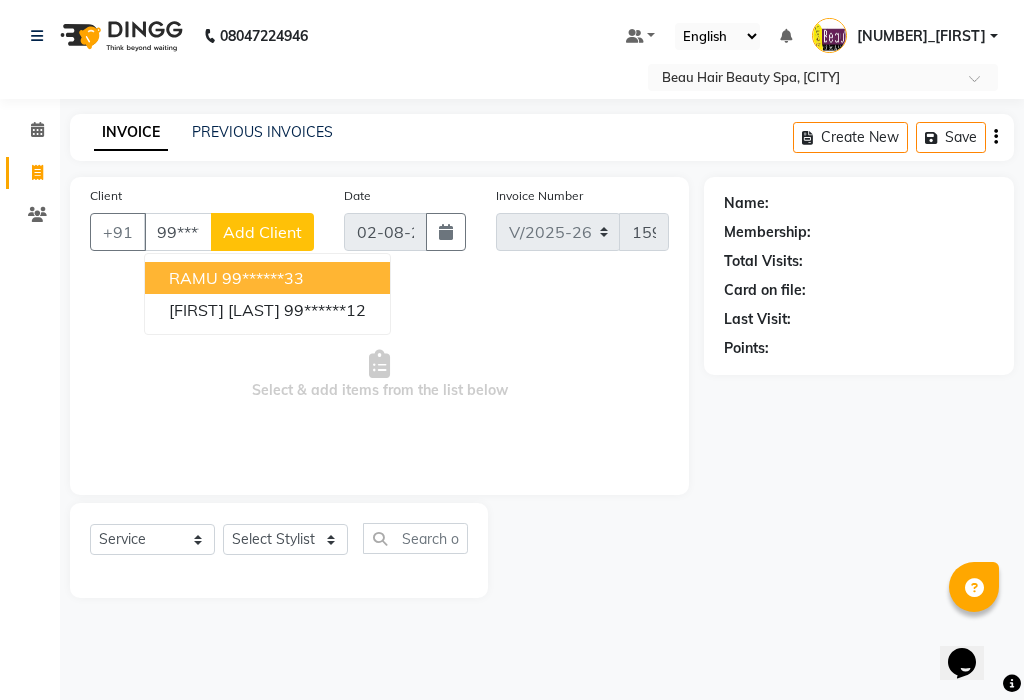 type on "99******33" 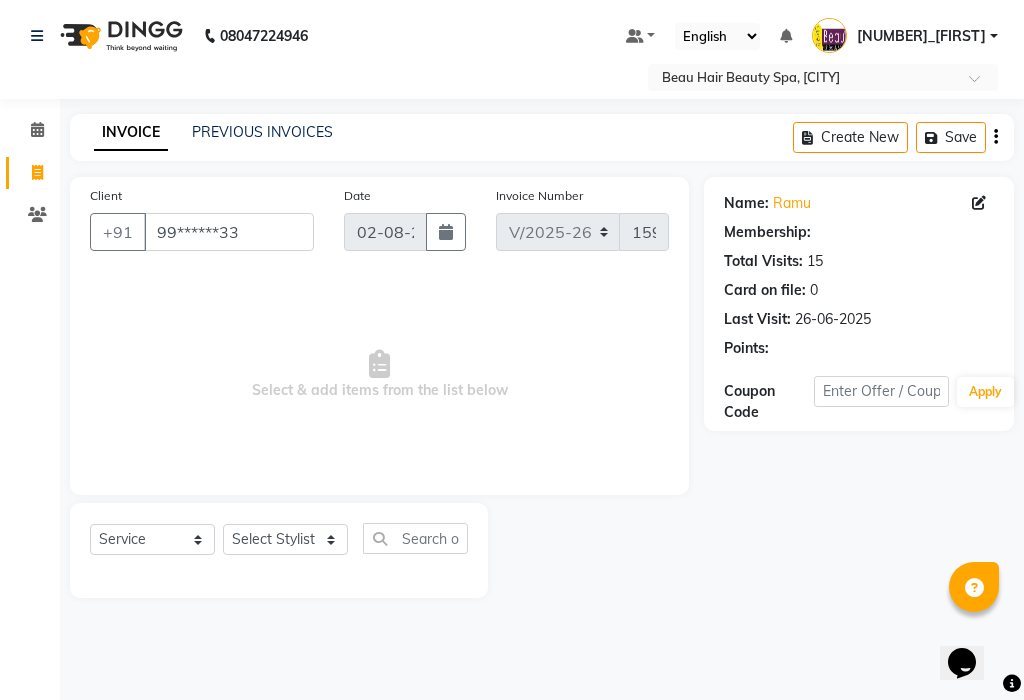 select on "1: Object" 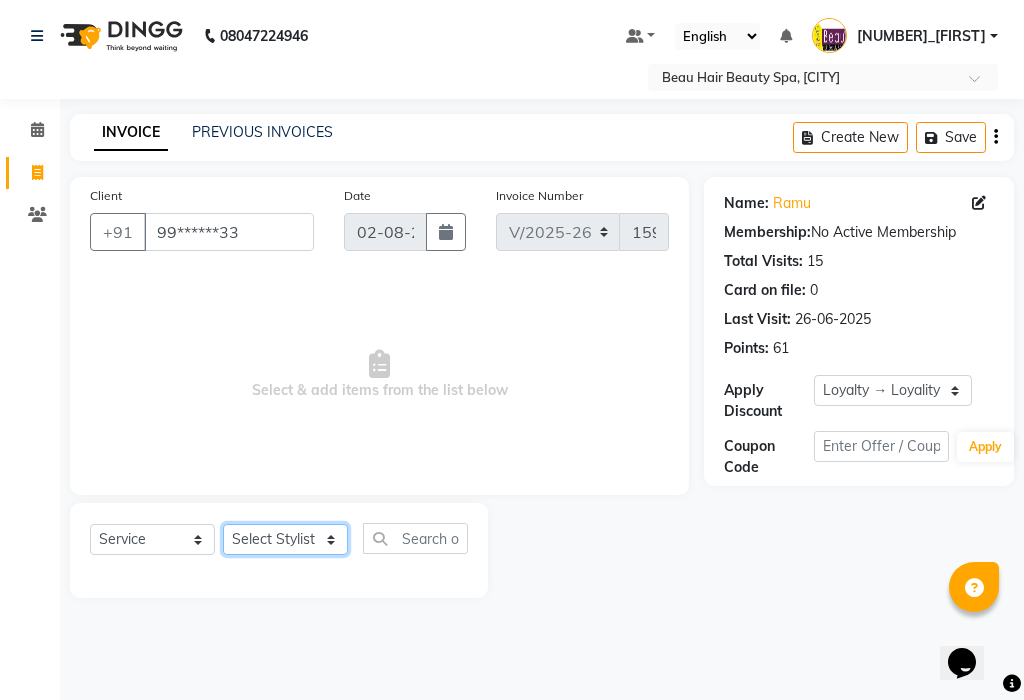 click on "Select Stylist [NUMBER]_[FIRST] [NUMBER]_[FIRST] [NUMBER]_[FIRST] [NUMBER]_[FIRST] [NUMBER]_[FIRST] [NUMBER]_[FIRST] [NUMBER]_[FIRST]" 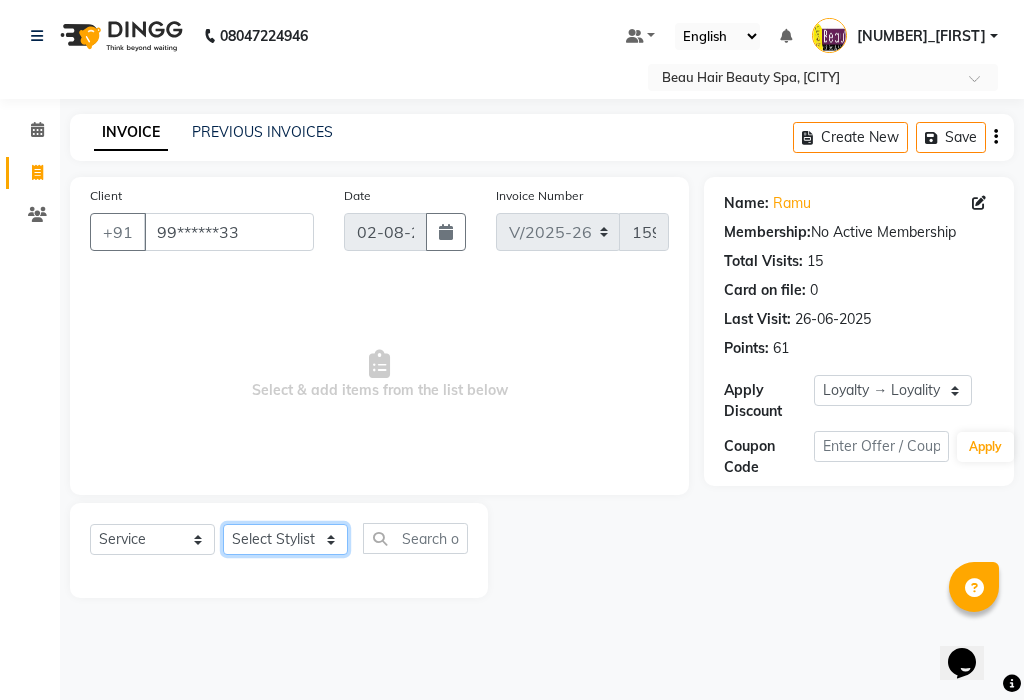 select on "15614" 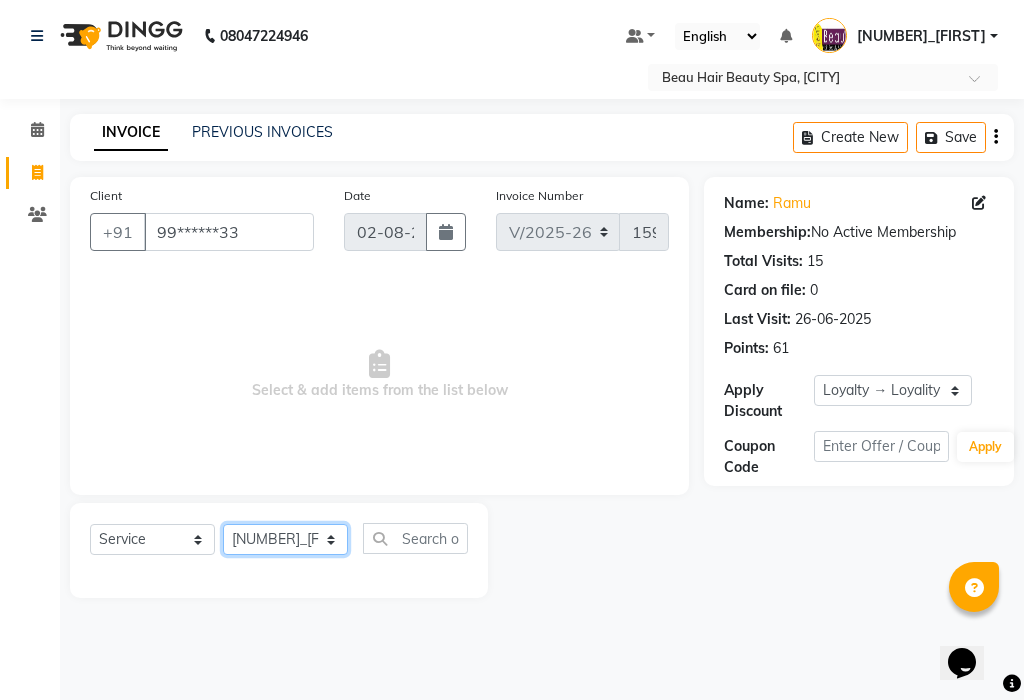 click on "Select Stylist [NUMBER]_[FIRST] [NUMBER]_[FIRST] [NUMBER]_[FIRST] [NUMBER]_[FIRST] [NUMBER]_[FIRST] [NUMBER]_[FIRST] [NUMBER]_[FIRST]" 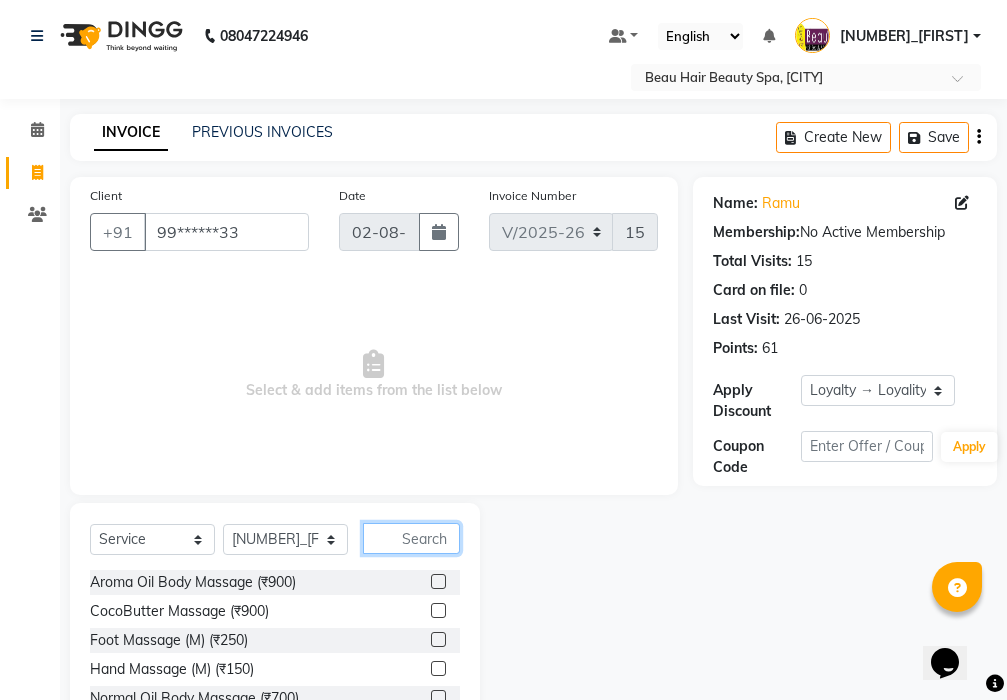 click 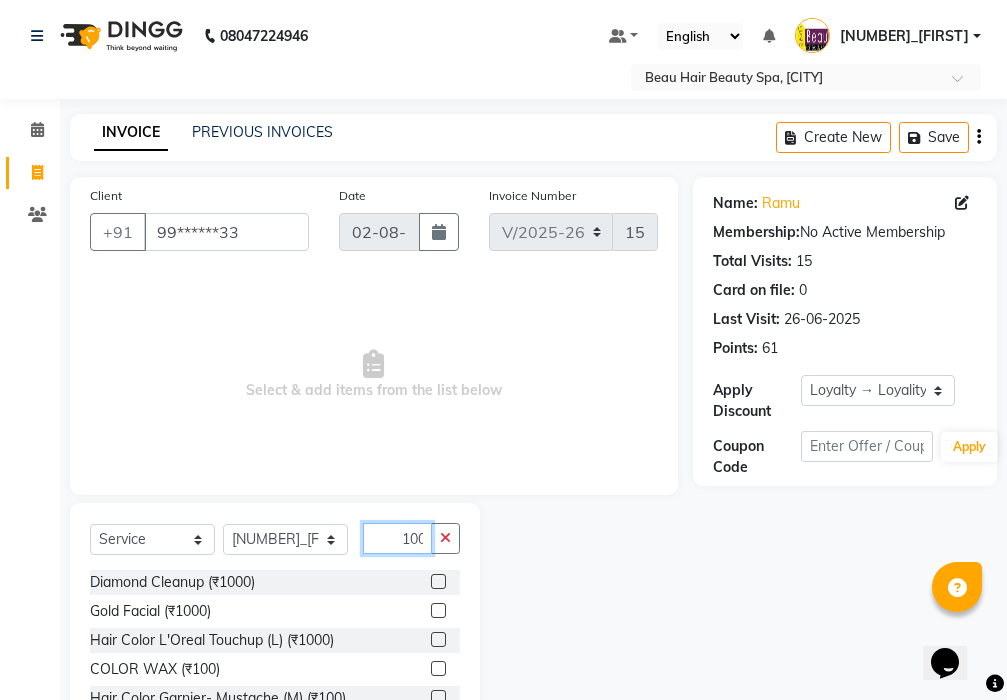 scroll, scrollTop: 0, scrollLeft: 2, axis: horizontal 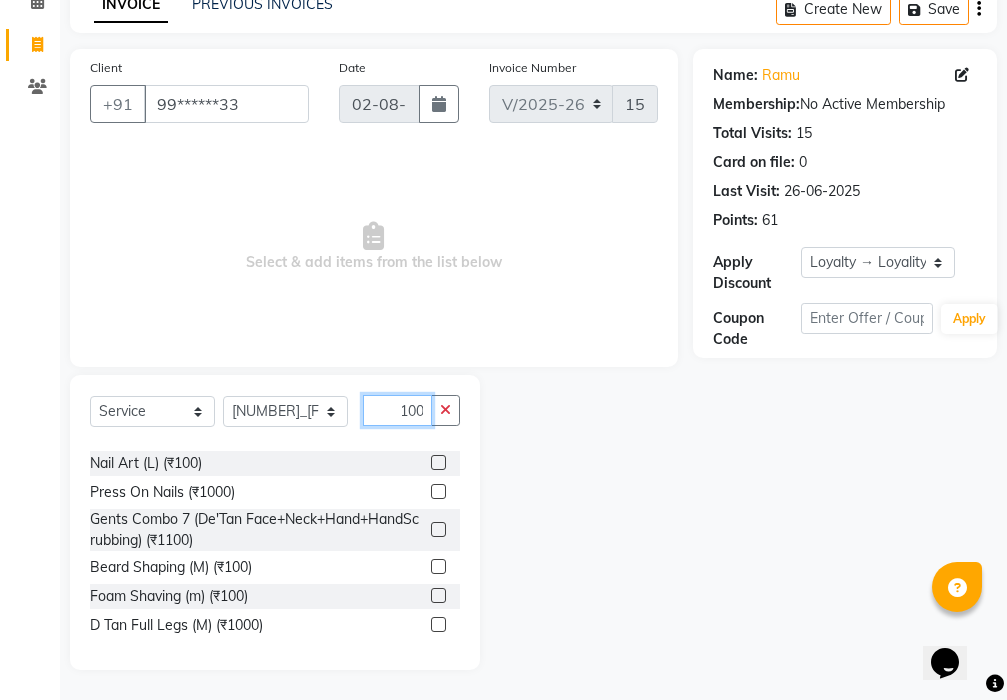 type on "100" 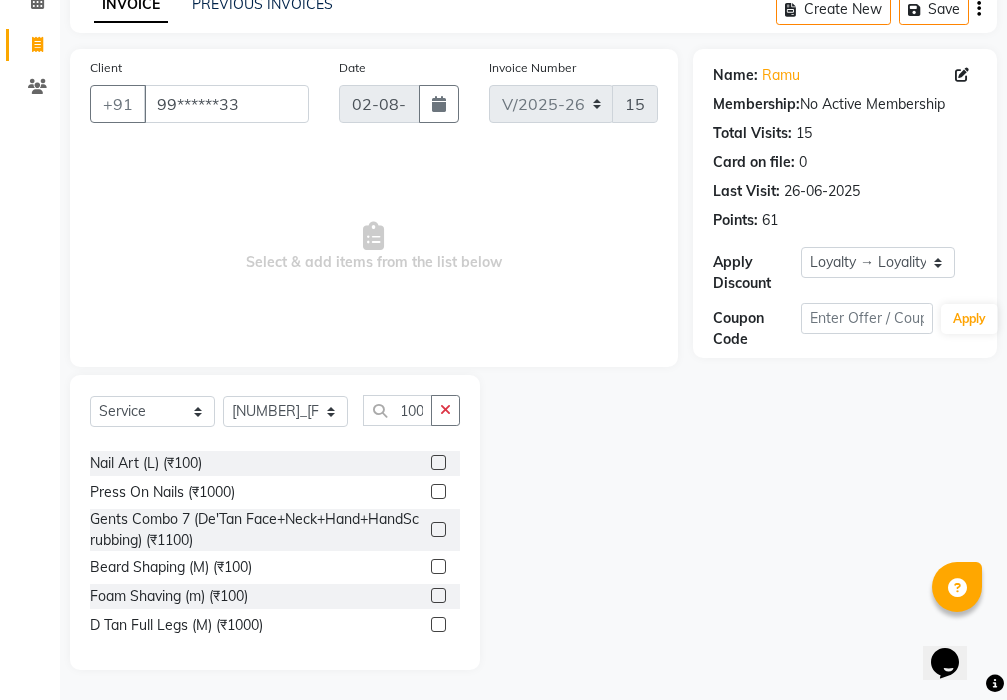 click 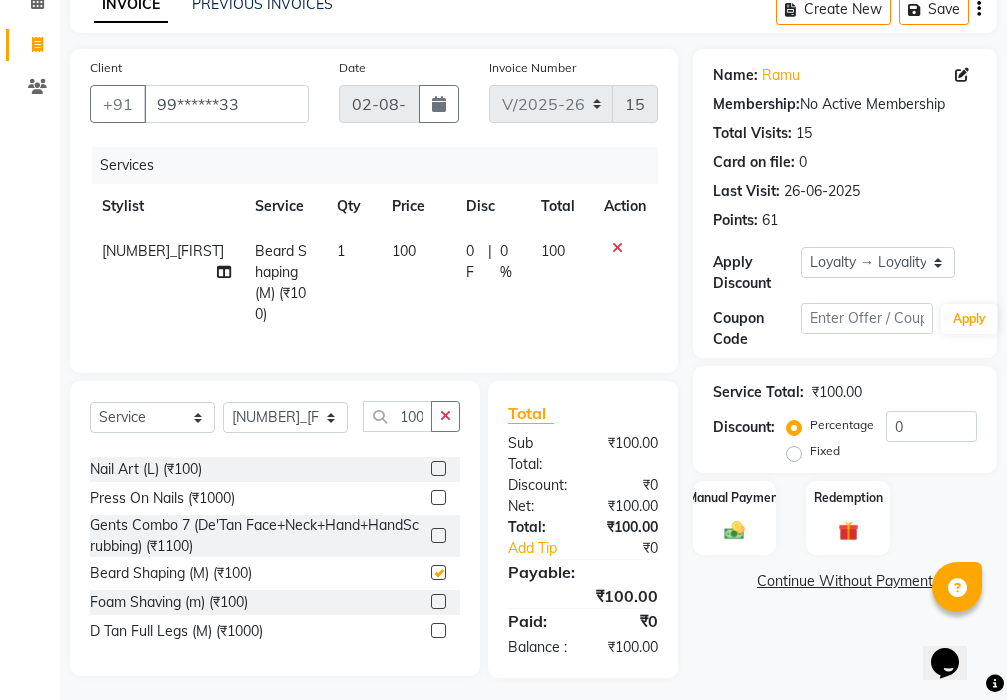 scroll, scrollTop: 0, scrollLeft: 0, axis: both 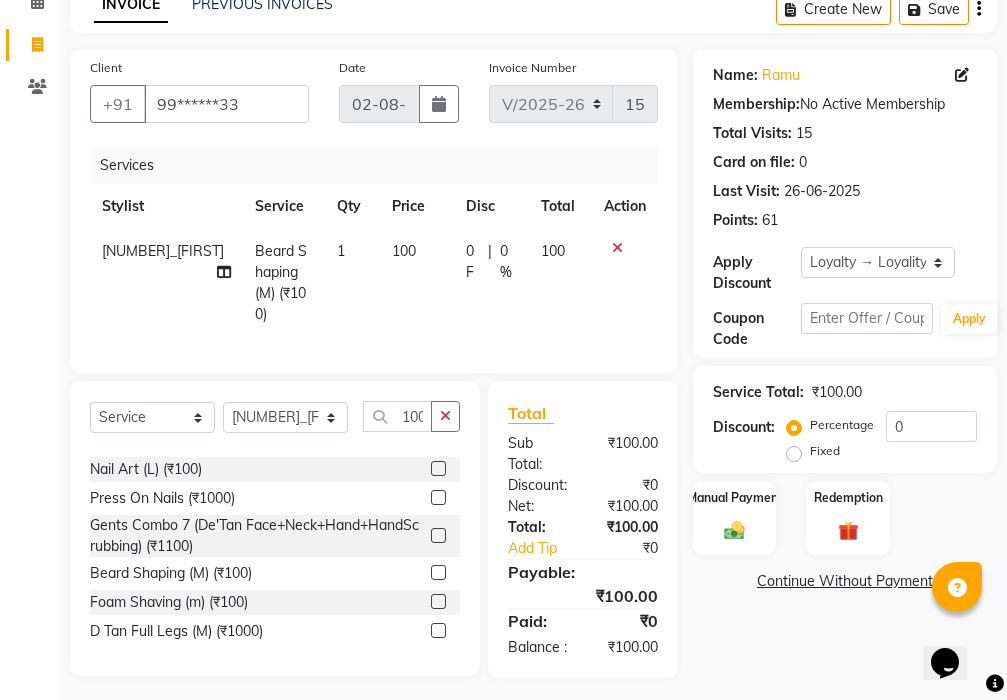 checkbox on "false" 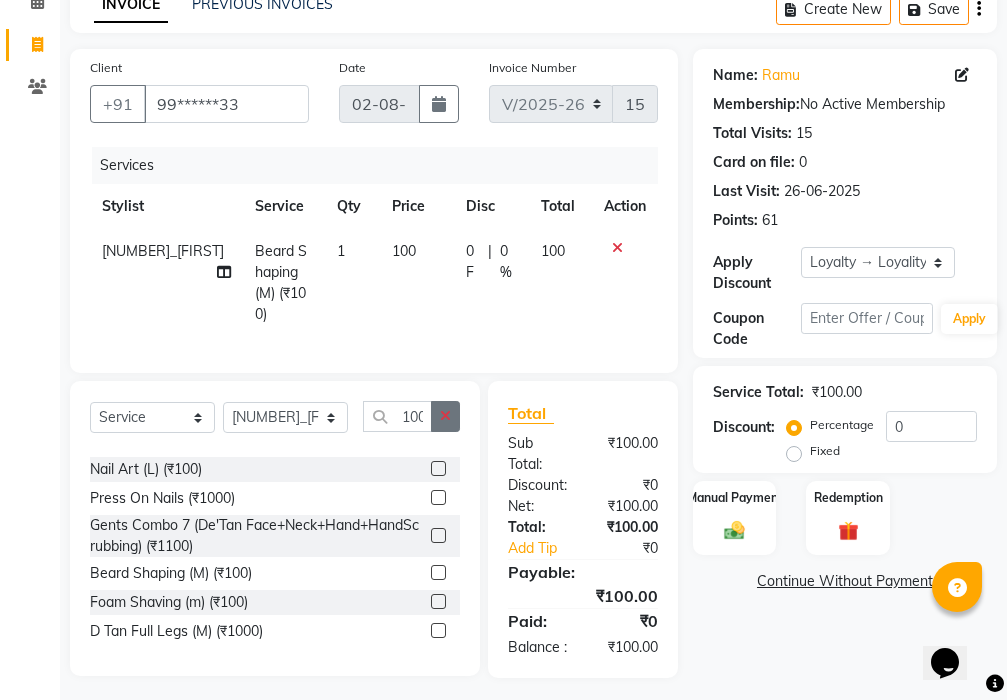 click 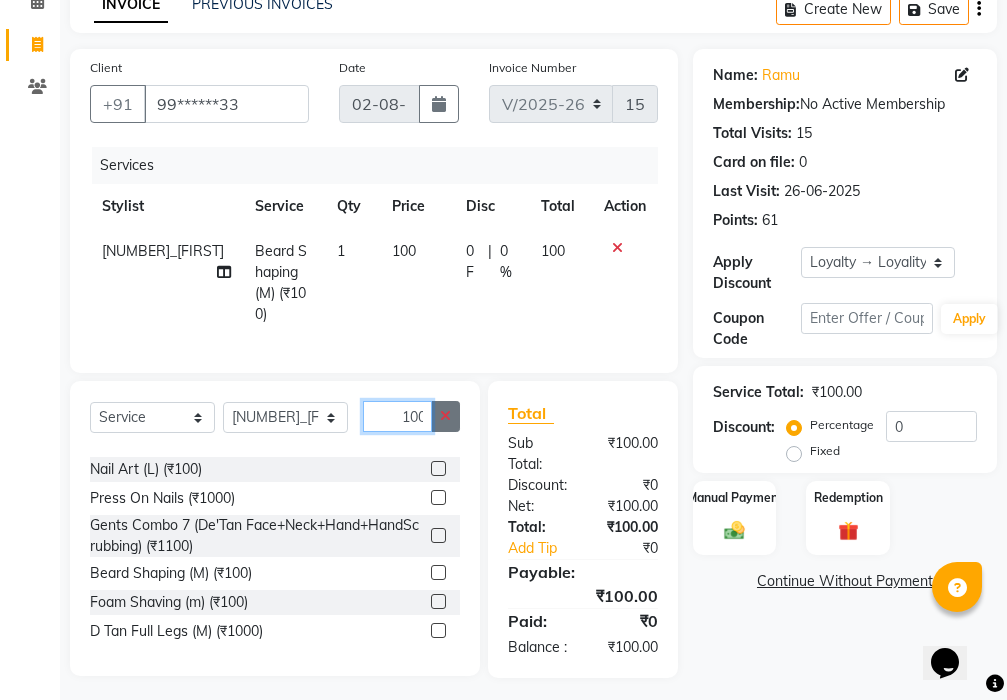 type 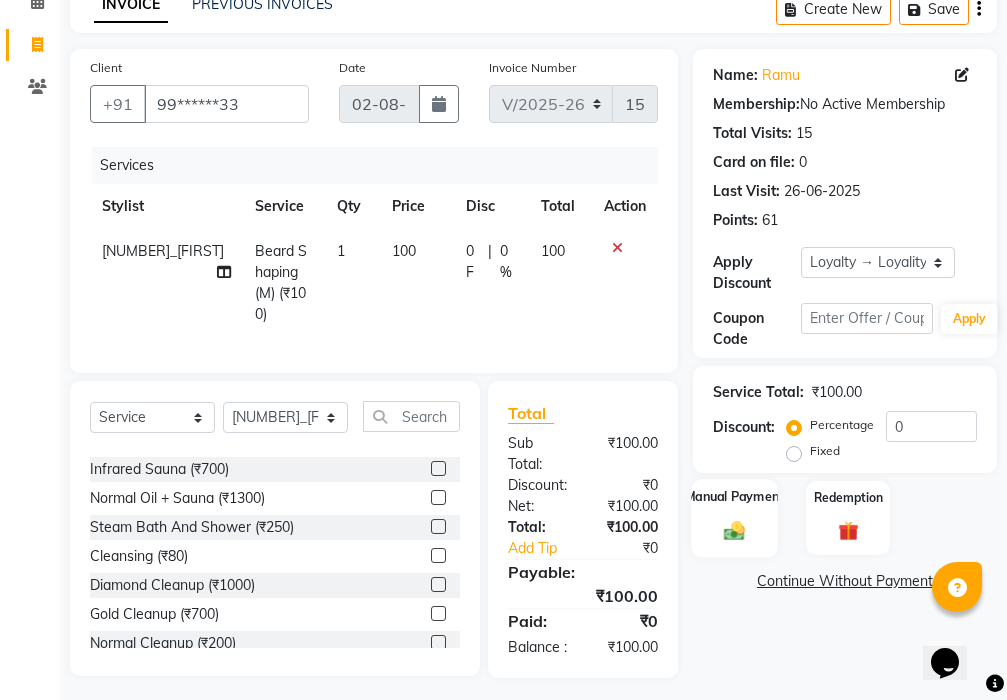 click on "Manual Payment" 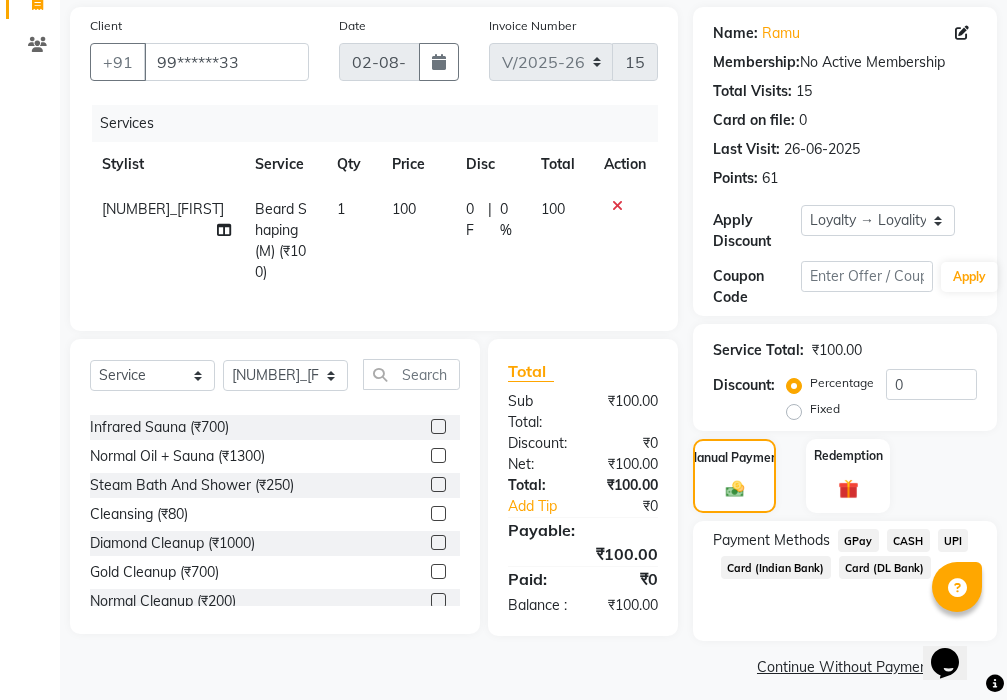 scroll, scrollTop: 182, scrollLeft: 0, axis: vertical 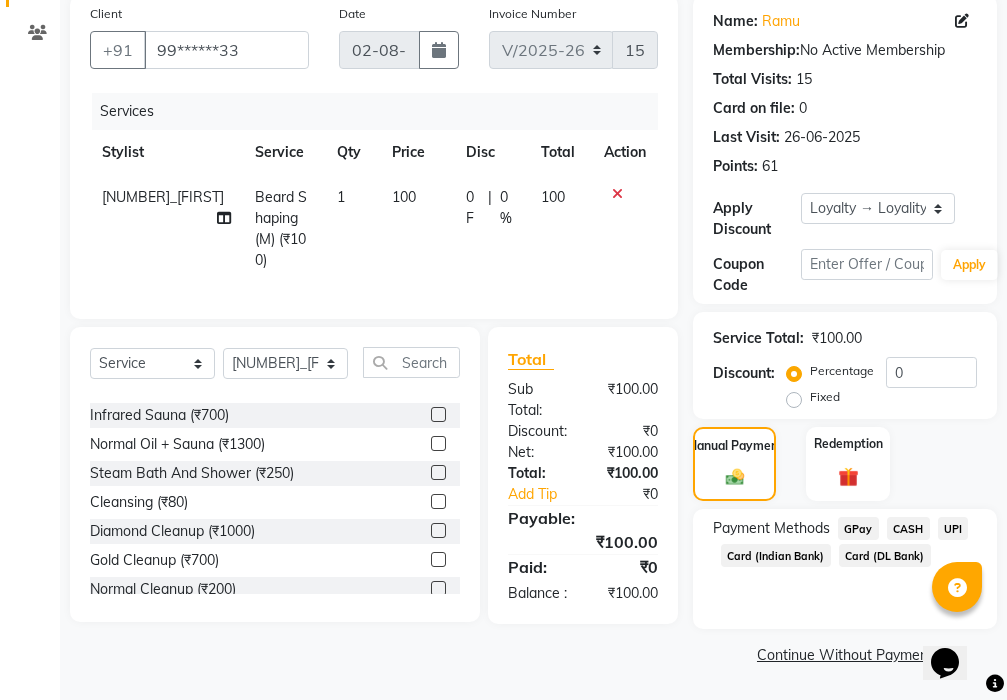 click on "GPay" 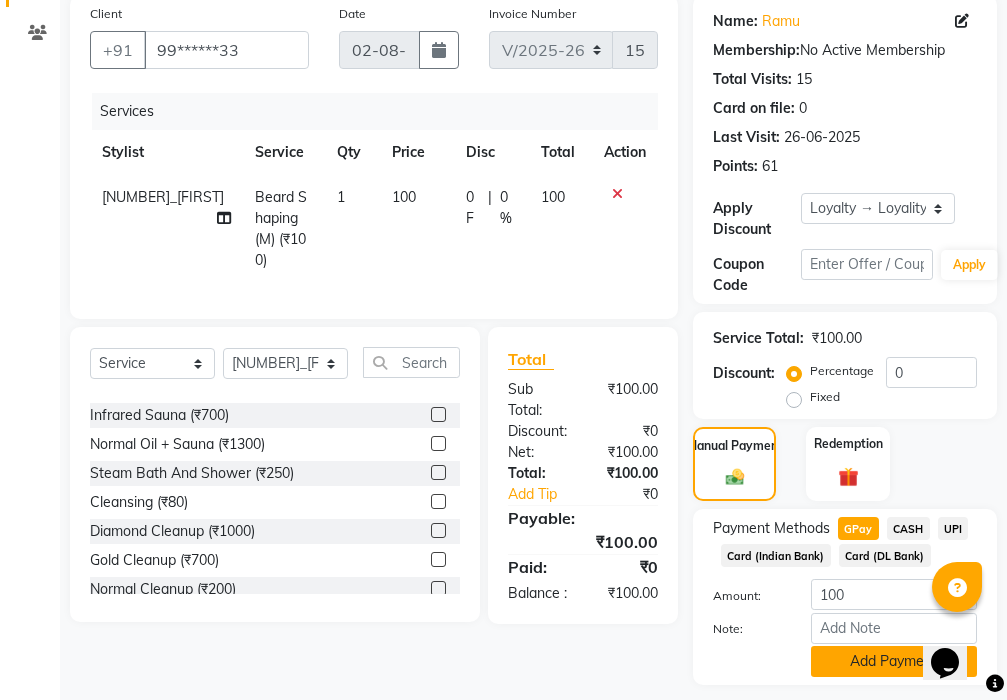 click on "Add Payment" 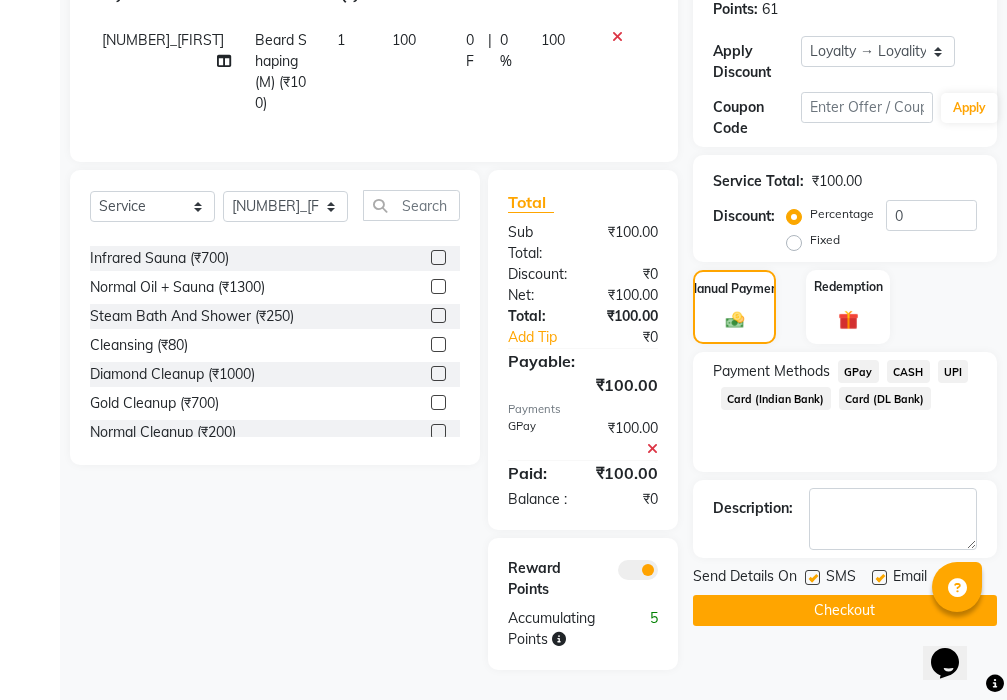 scroll, scrollTop: 356, scrollLeft: 0, axis: vertical 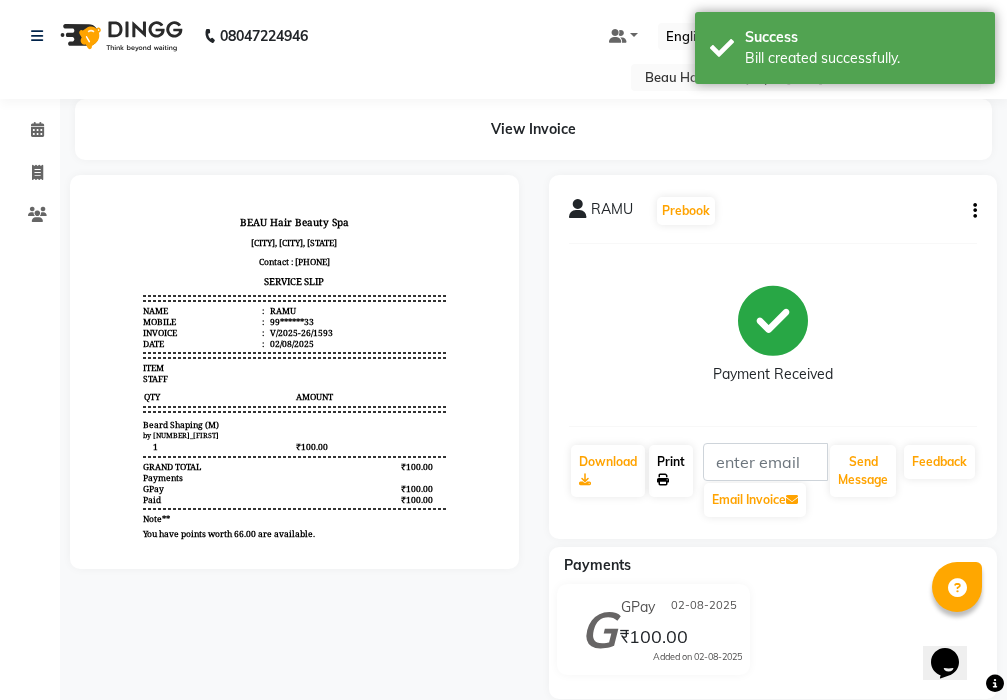 click on "Print" 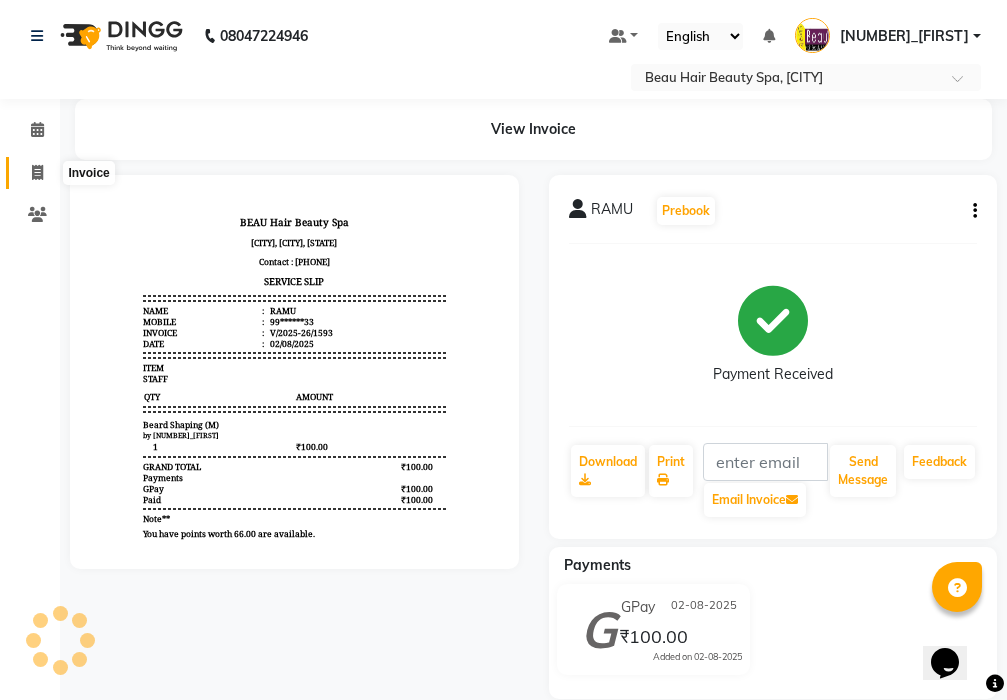 click 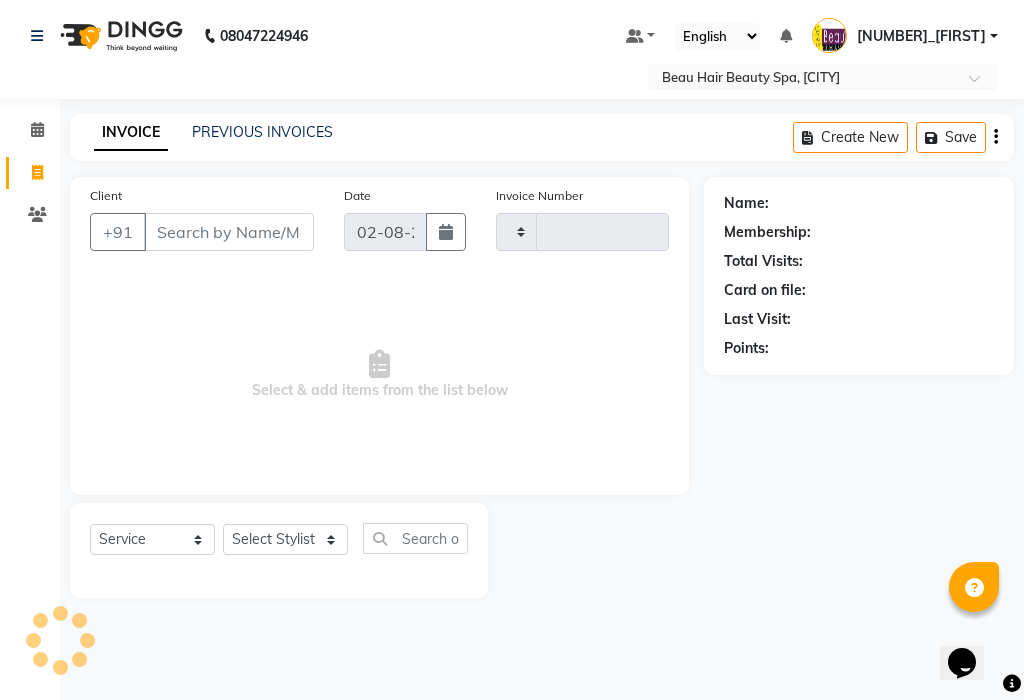 type on "1594" 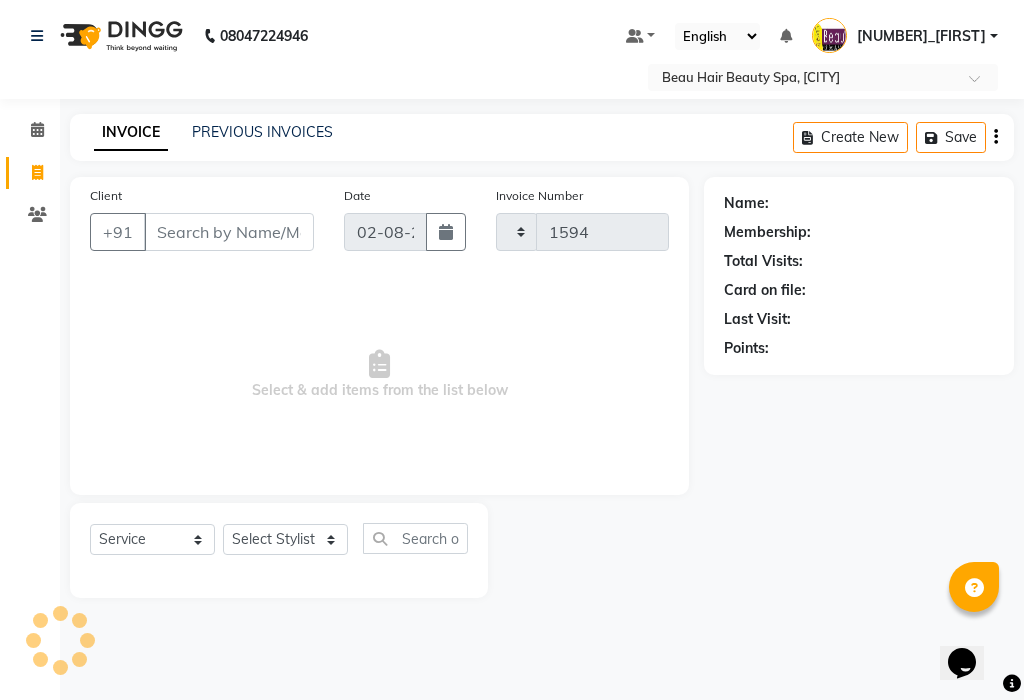 select on "3470" 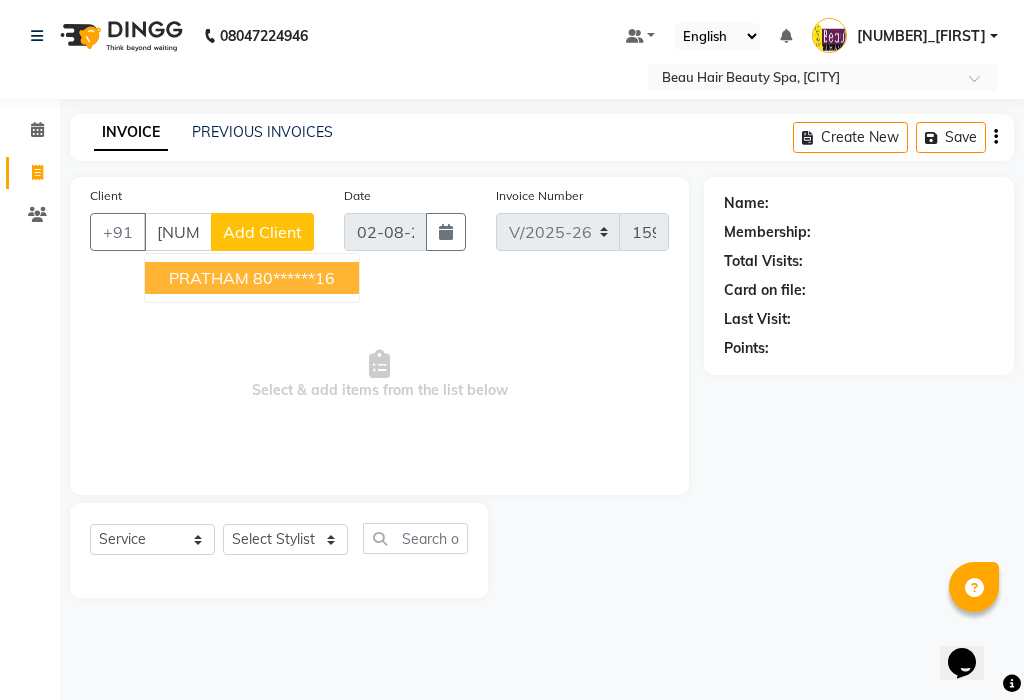 click on "[FIRST] [NUMBER]" at bounding box center [252, 278] 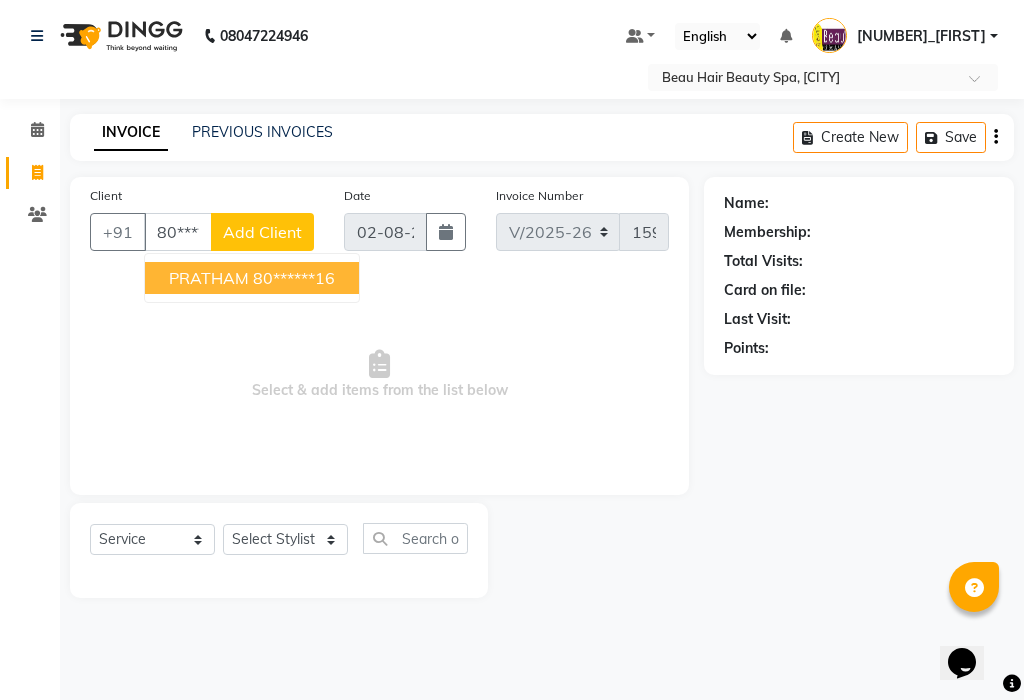 type on "80******16" 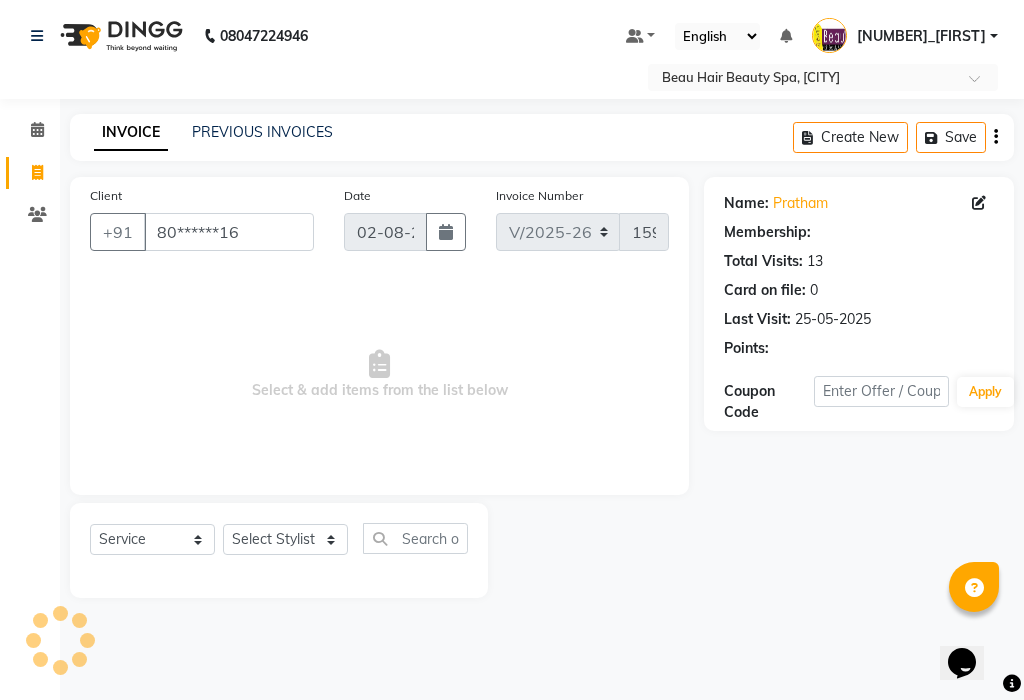 select on "1: Object" 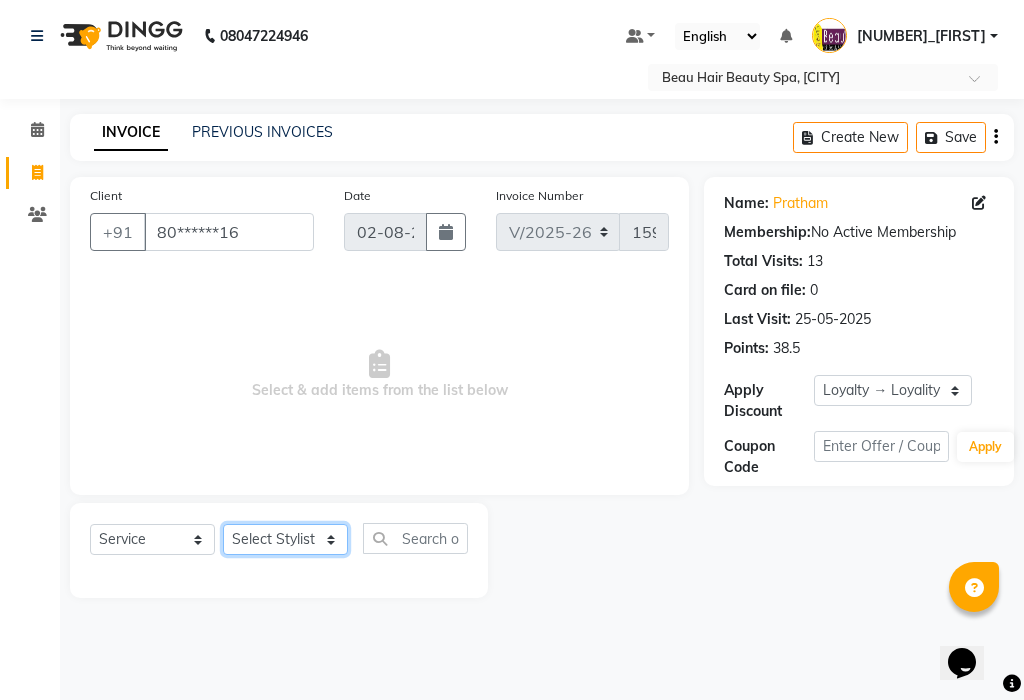 click on "Select Stylist [NUMBER]_[FIRST] [NUMBER]_[FIRST] [NUMBER]_[FIRST] [NUMBER]_[FIRST] [NUMBER]_[FIRST] [NUMBER]_[FIRST] [NUMBER]_[FIRST]" 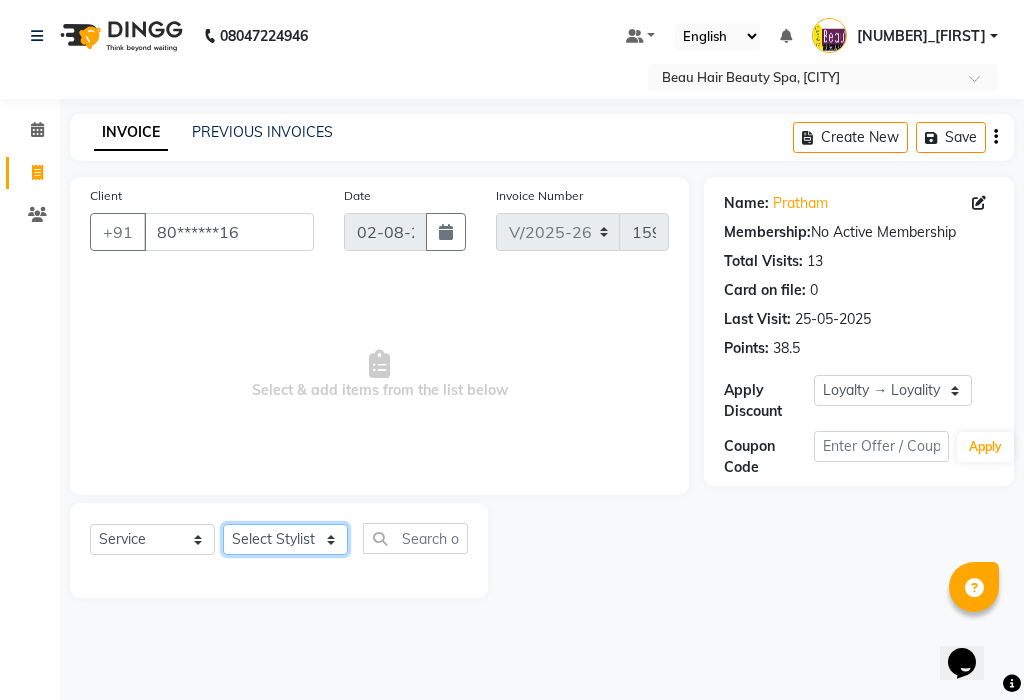 select on "15614" 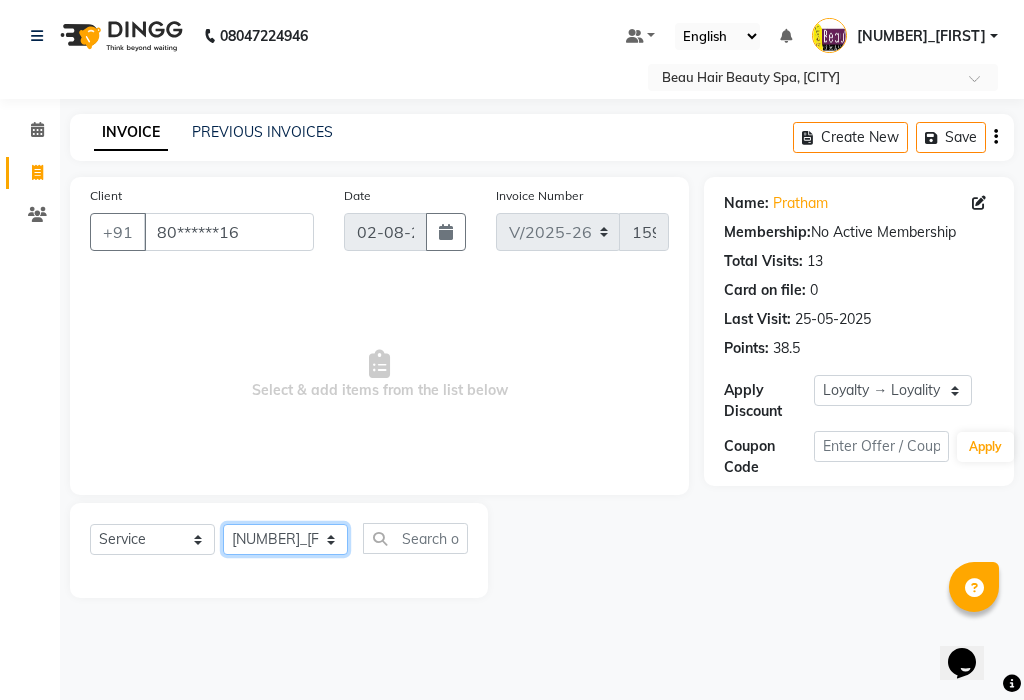 click on "Select Stylist [NUMBER]_[FIRST] [NUMBER]_[FIRST] [NUMBER]_[FIRST] [NUMBER]_[FIRST] [NUMBER]_[FIRST] [NUMBER]_[FIRST] [NUMBER]_[FIRST]" 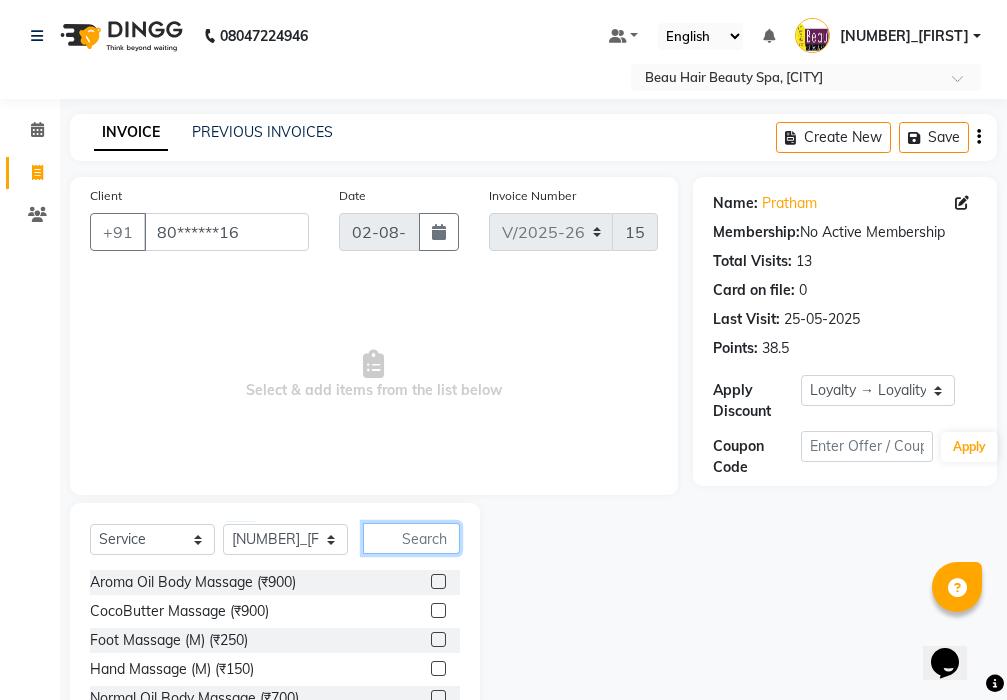 click 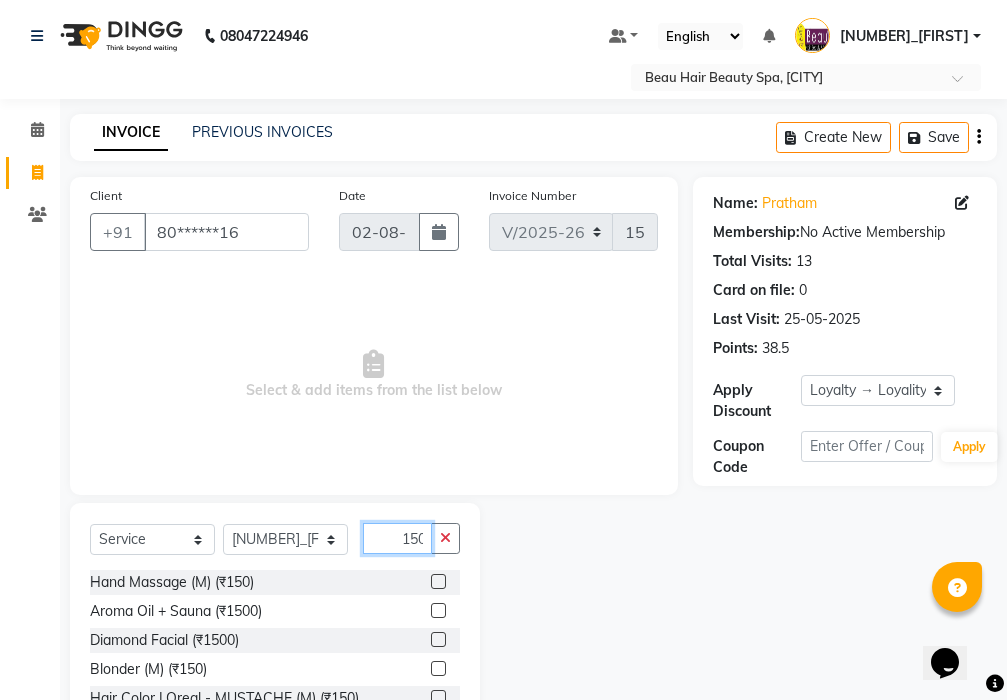 scroll, scrollTop: 0, scrollLeft: 2, axis: horizontal 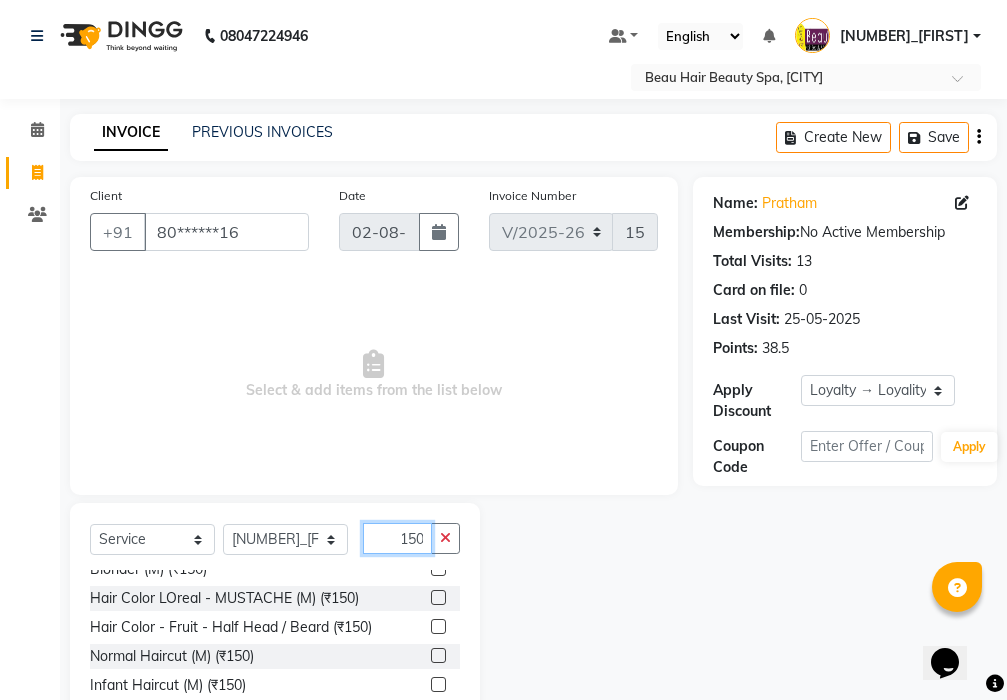 type on "150" 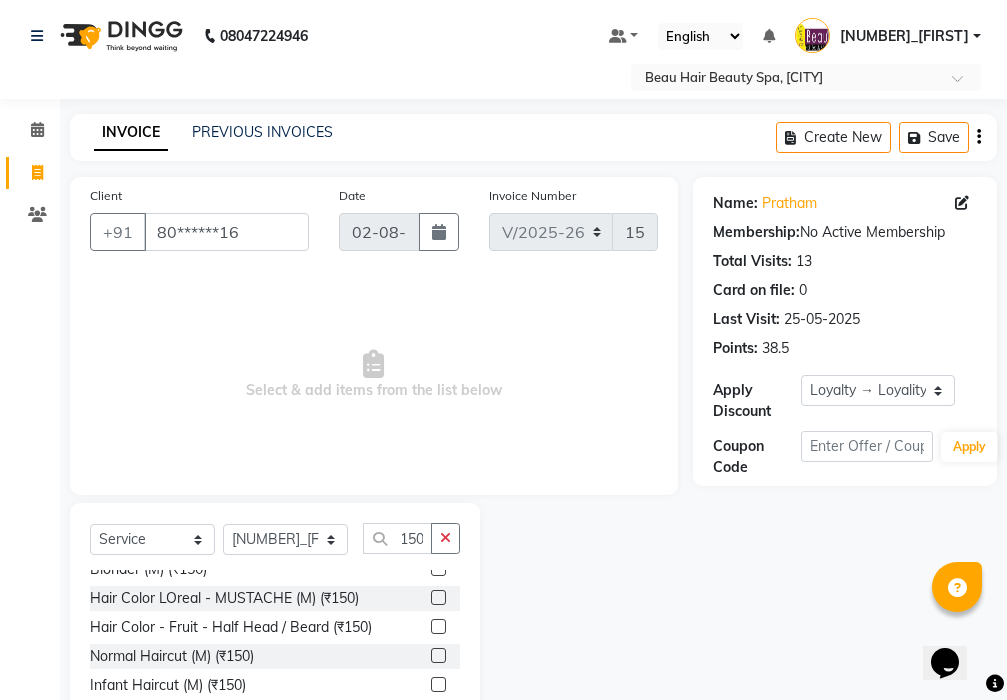 scroll, scrollTop: 0, scrollLeft: 0, axis: both 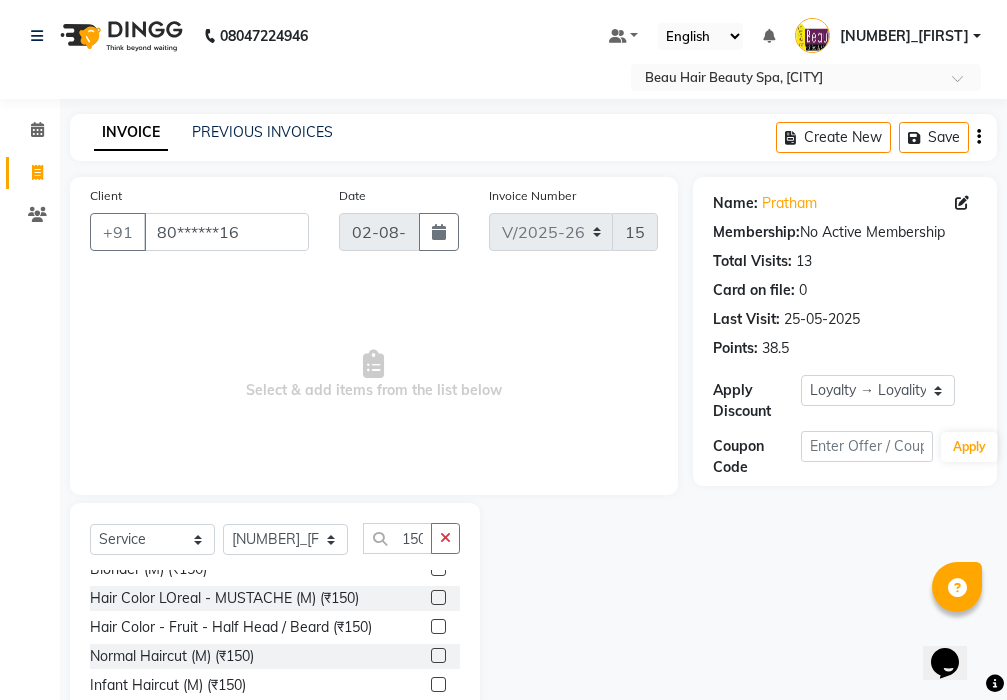 click 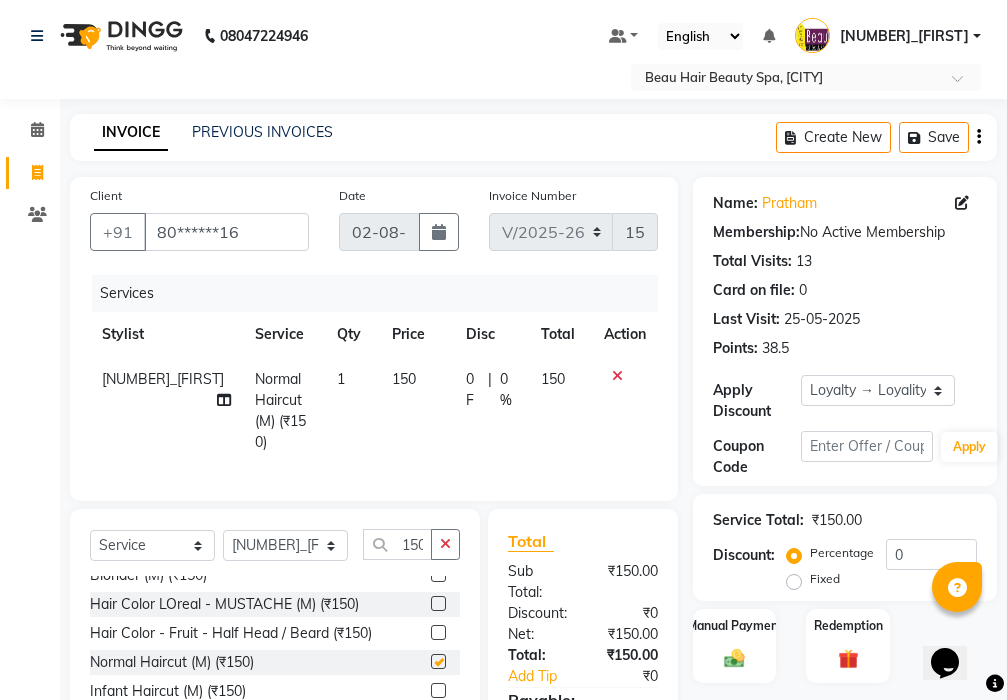 checkbox on "false" 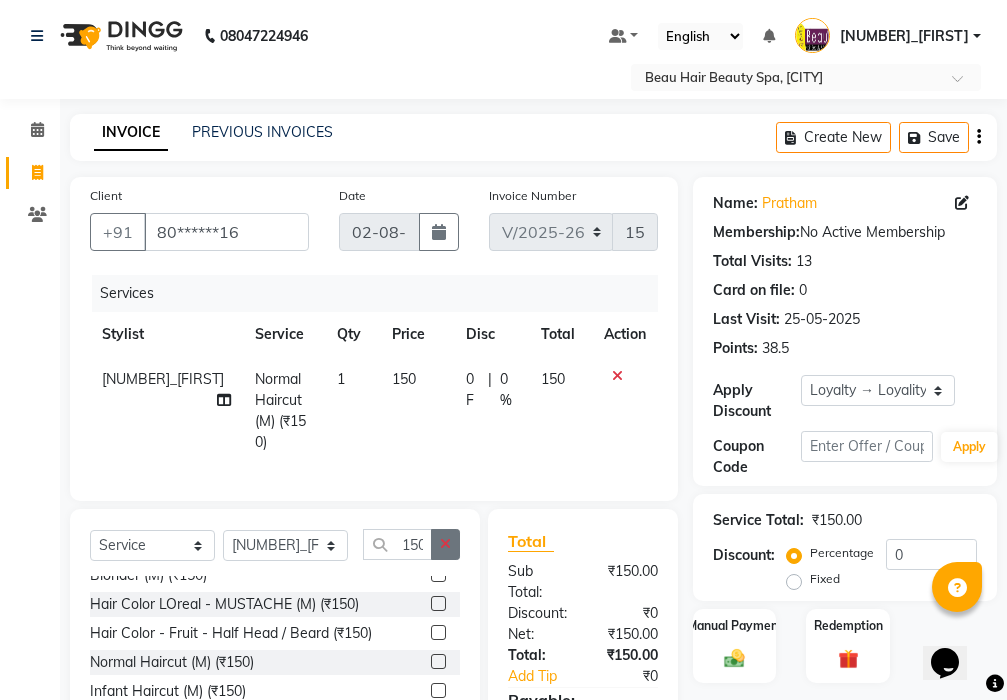 click 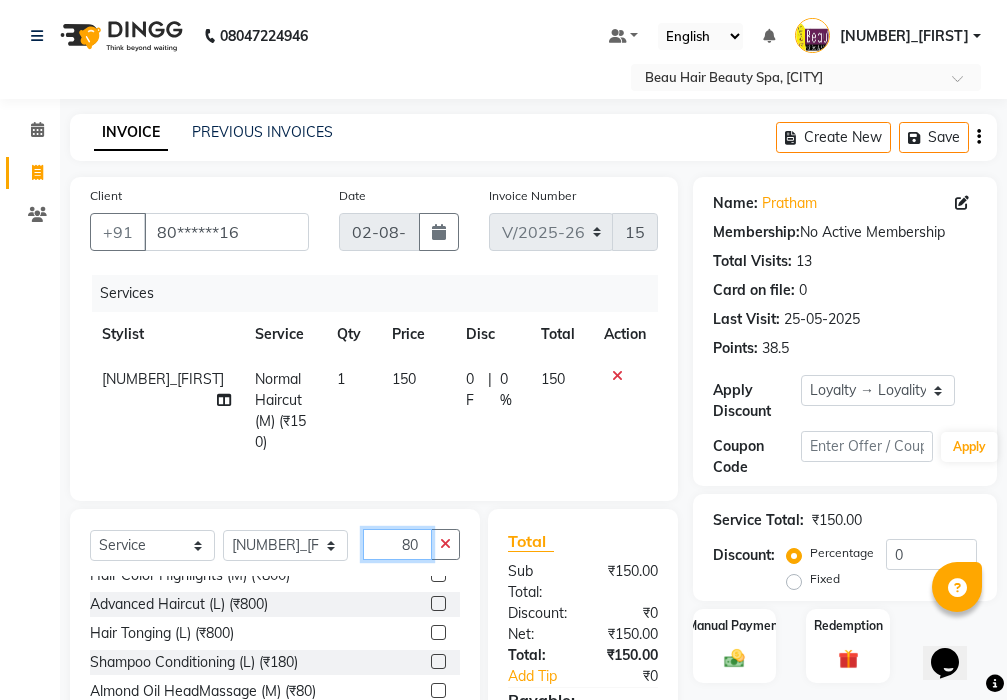 scroll, scrollTop: 200, scrollLeft: 0, axis: vertical 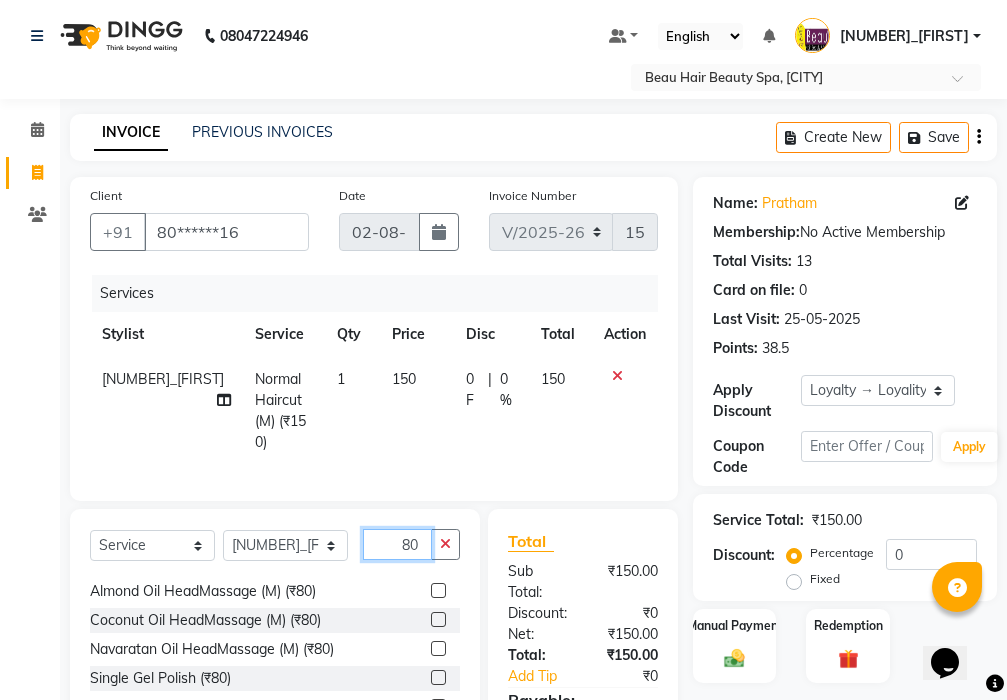 type on "80" 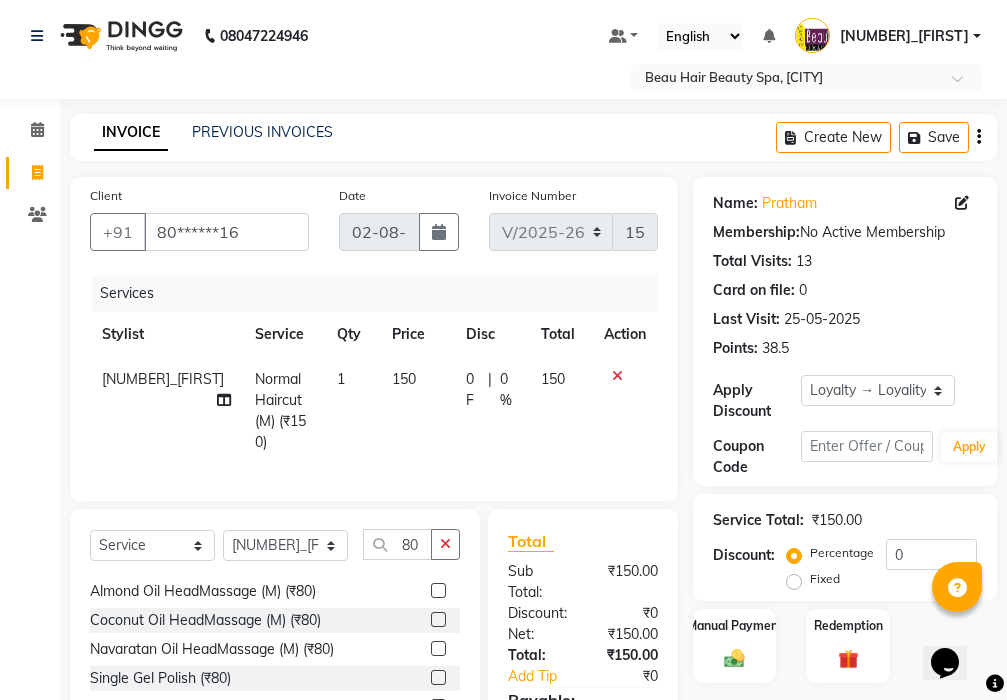 click 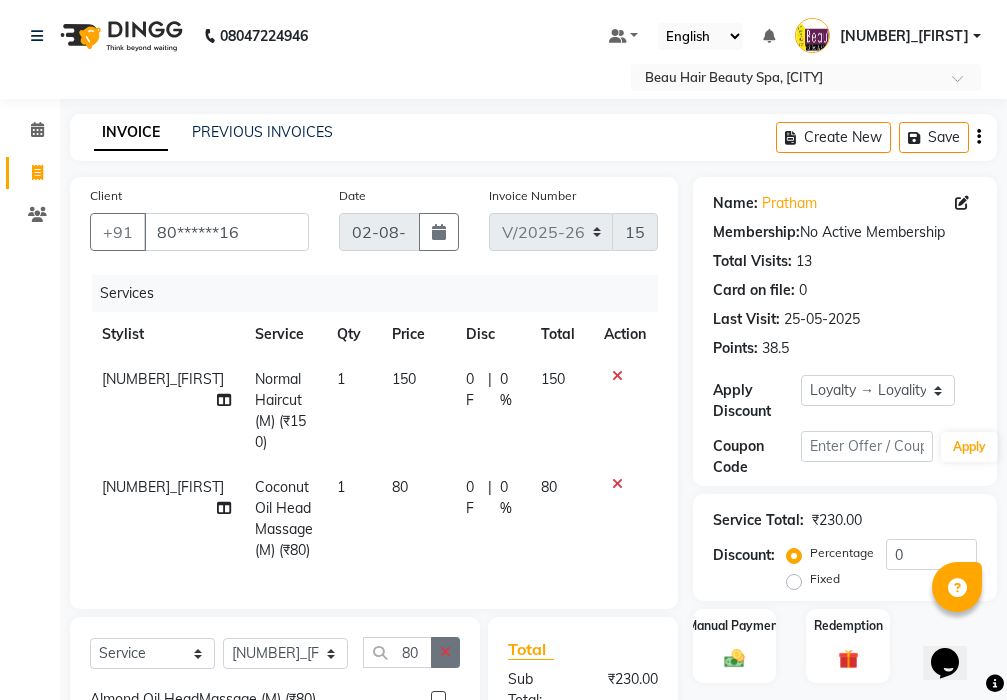 checkbox on "false" 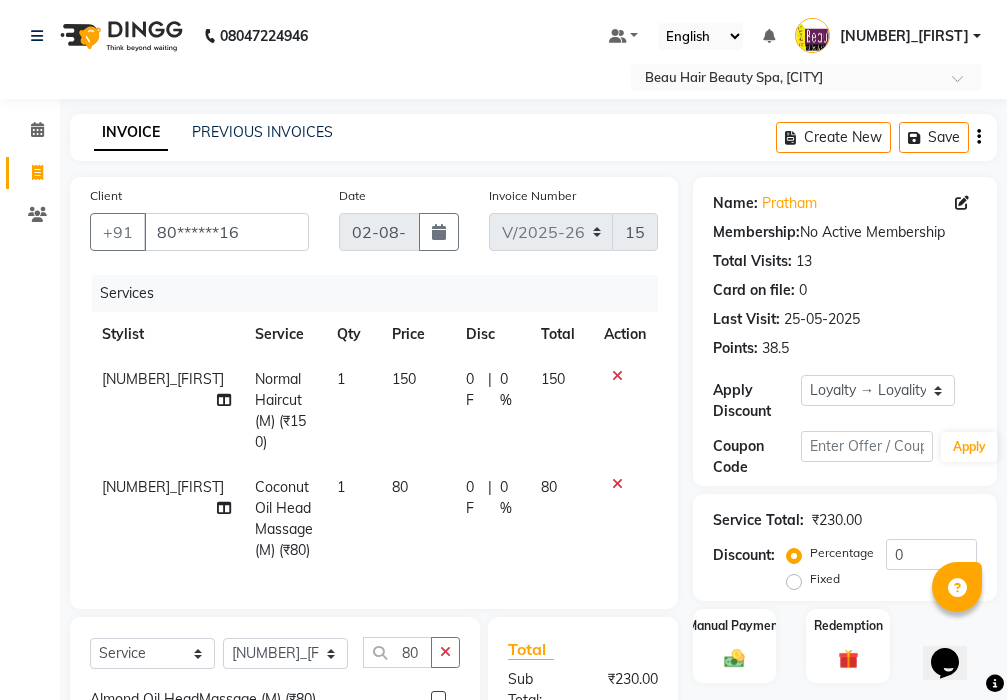 click 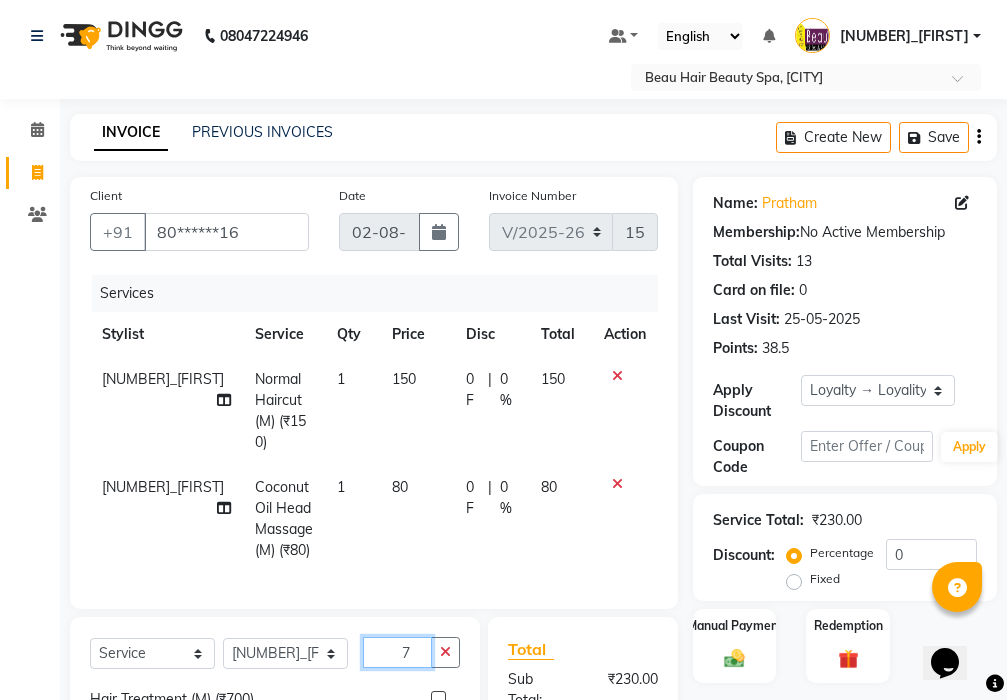 scroll, scrollTop: 0, scrollLeft: 0, axis: both 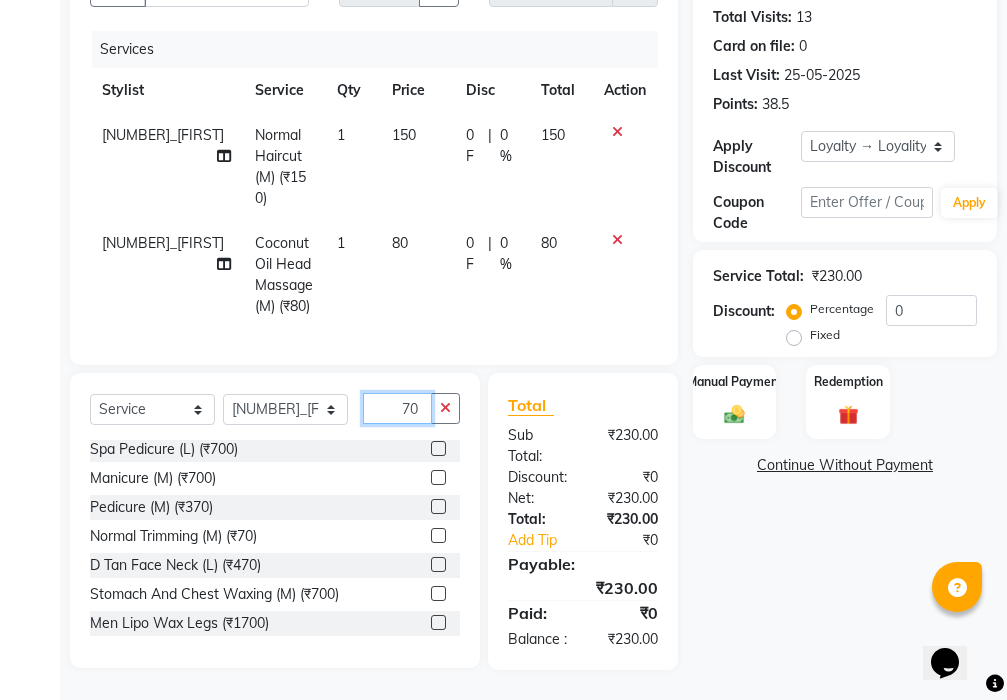 type on "70" 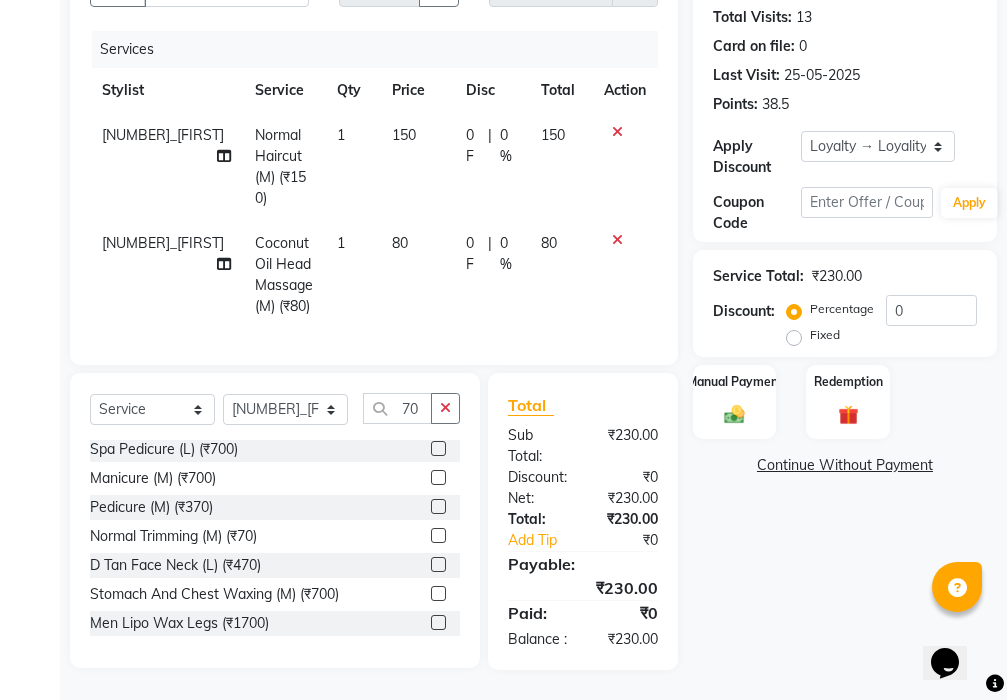 click 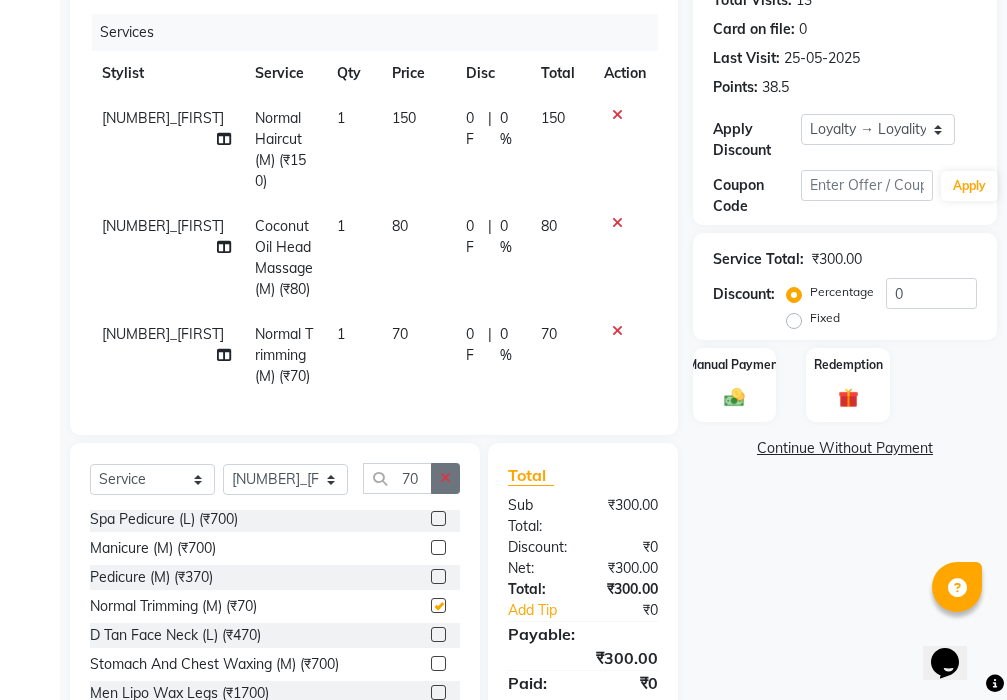 checkbox on "false" 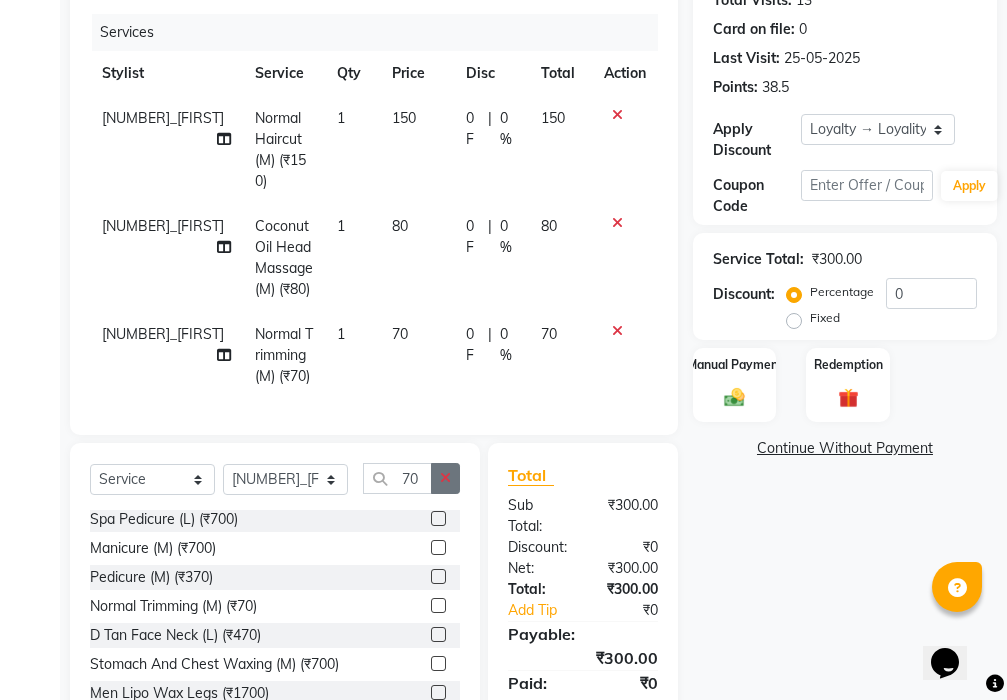 click 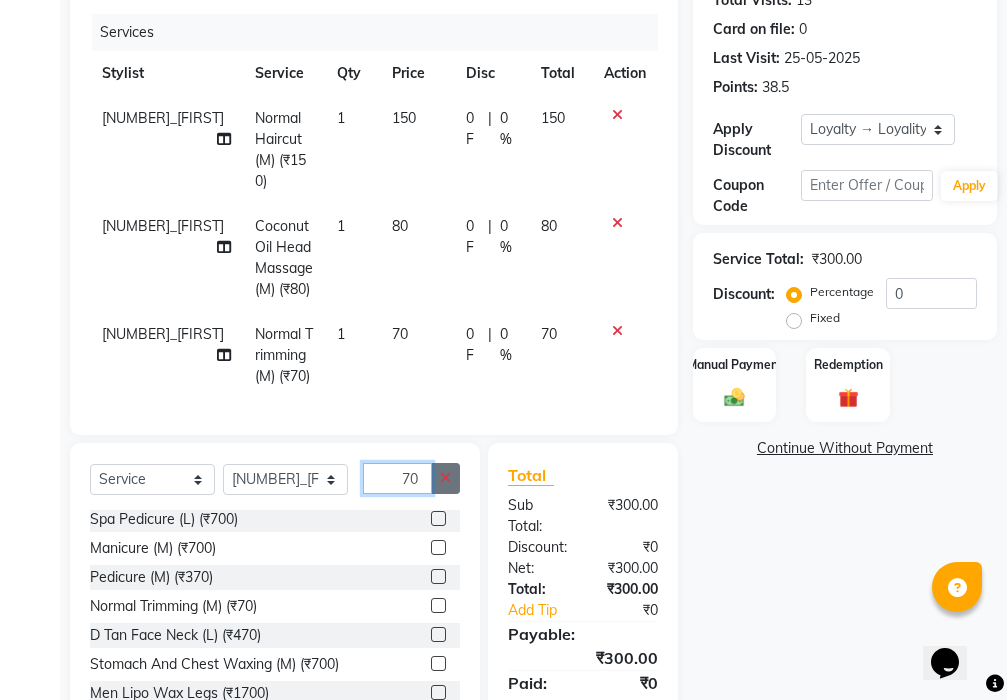 type 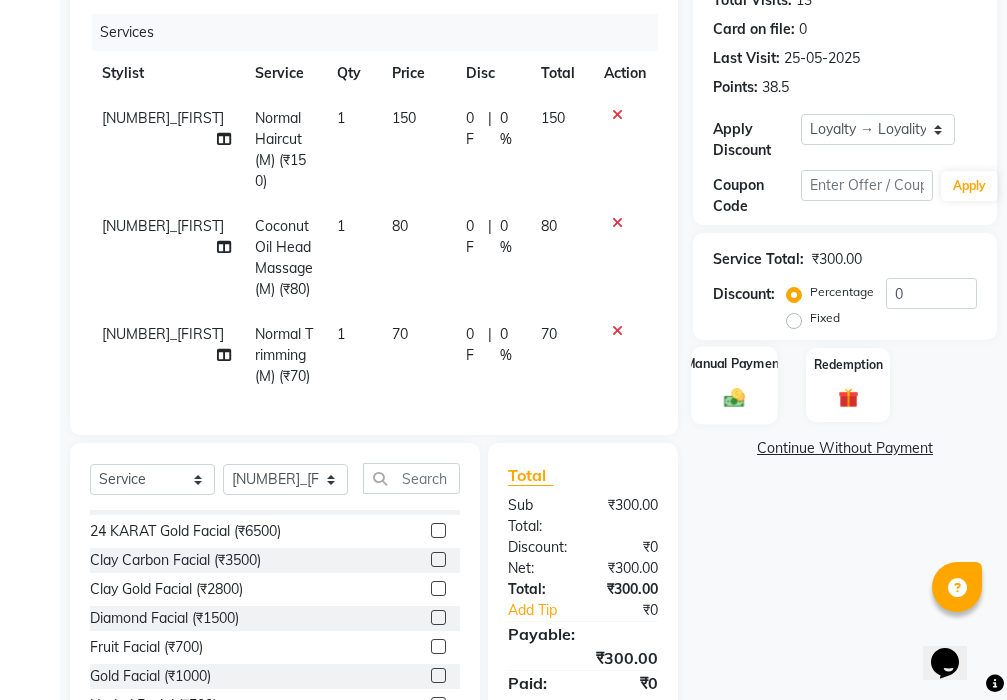 click 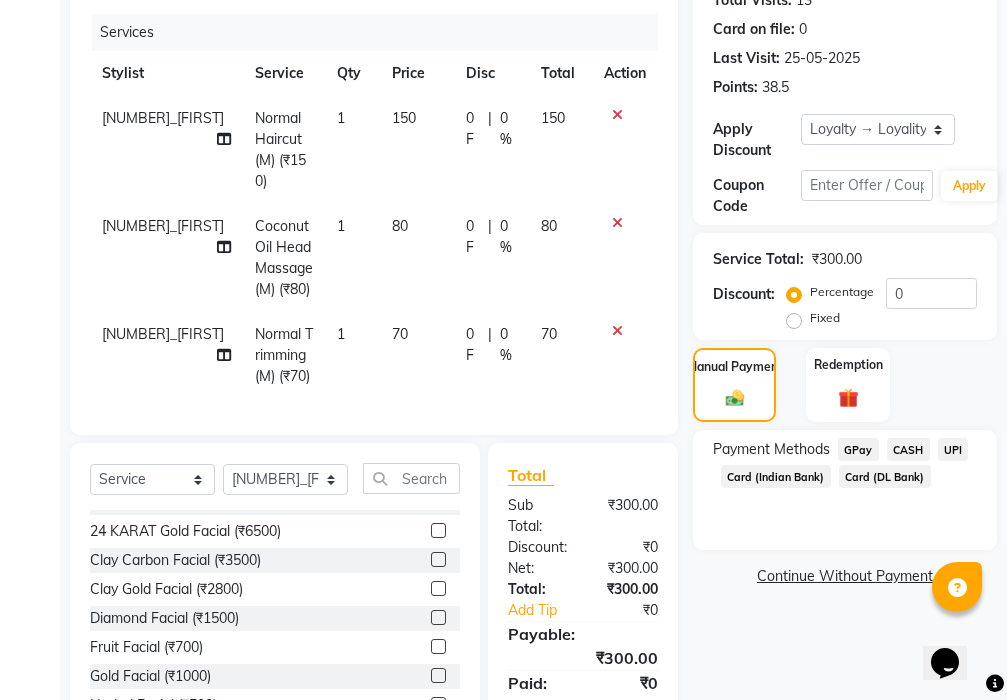 click on "GPay" 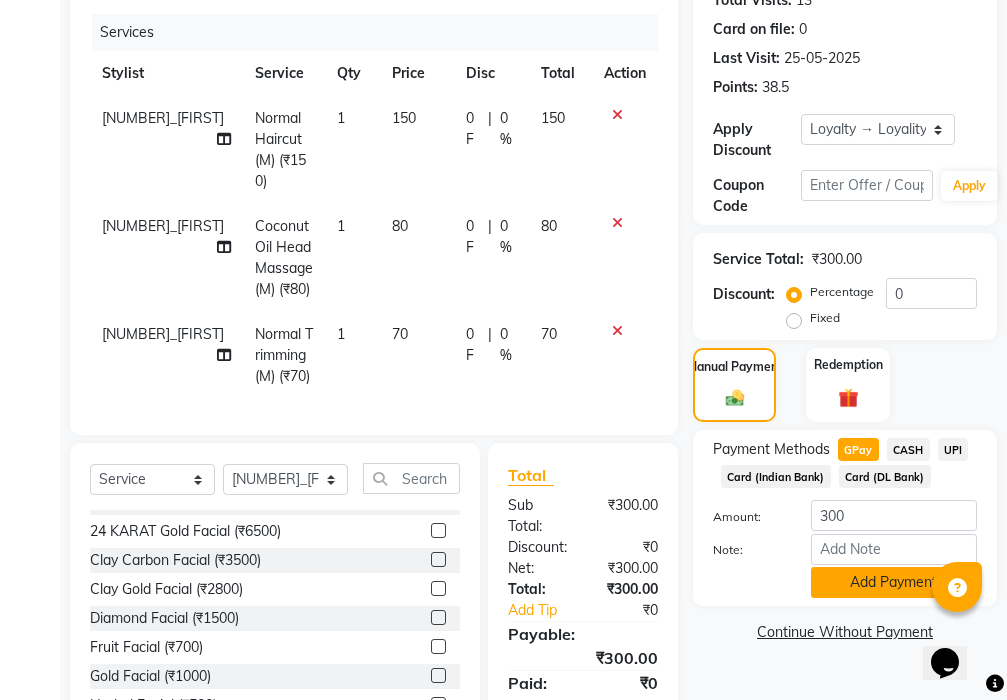 scroll, scrollTop: 348, scrollLeft: 0, axis: vertical 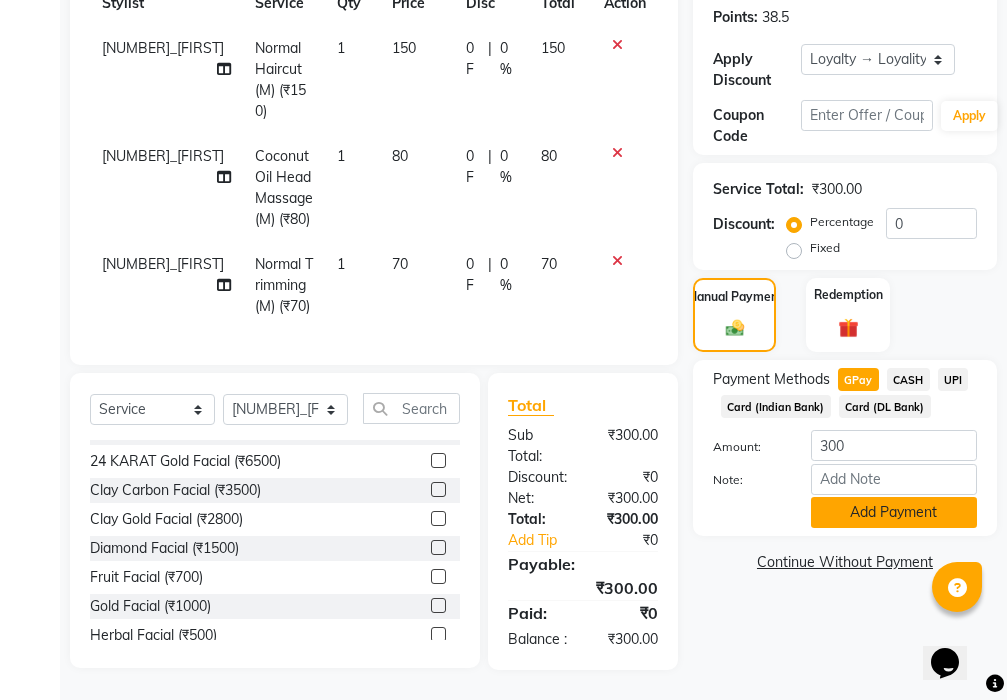 click on "Add Payment" 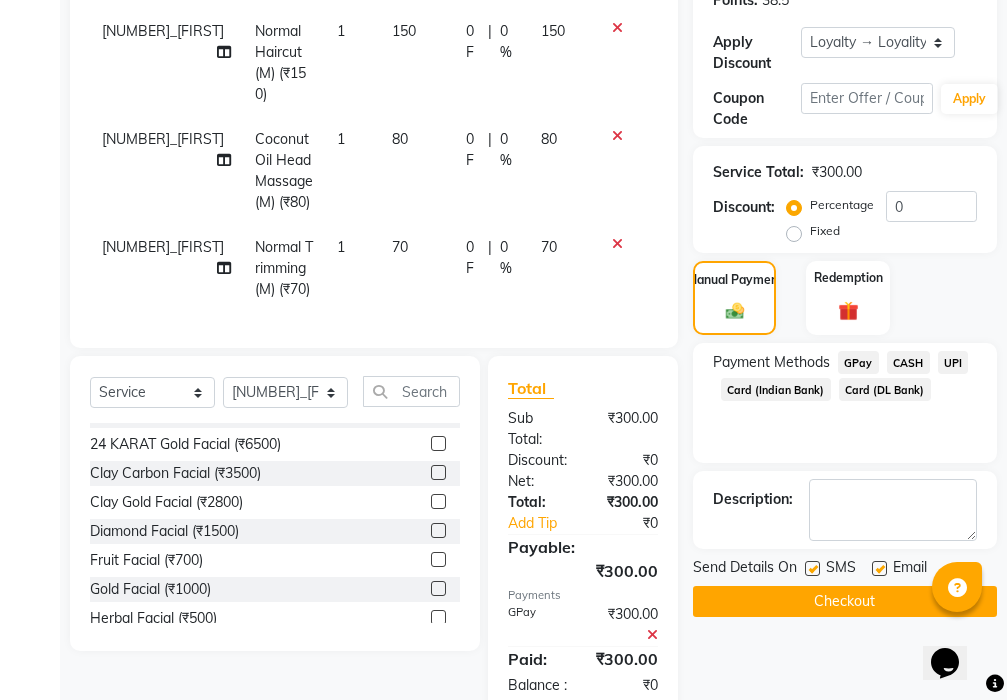 scroll, scrollTop: 572, scrollLeft: 0, axis: vertical 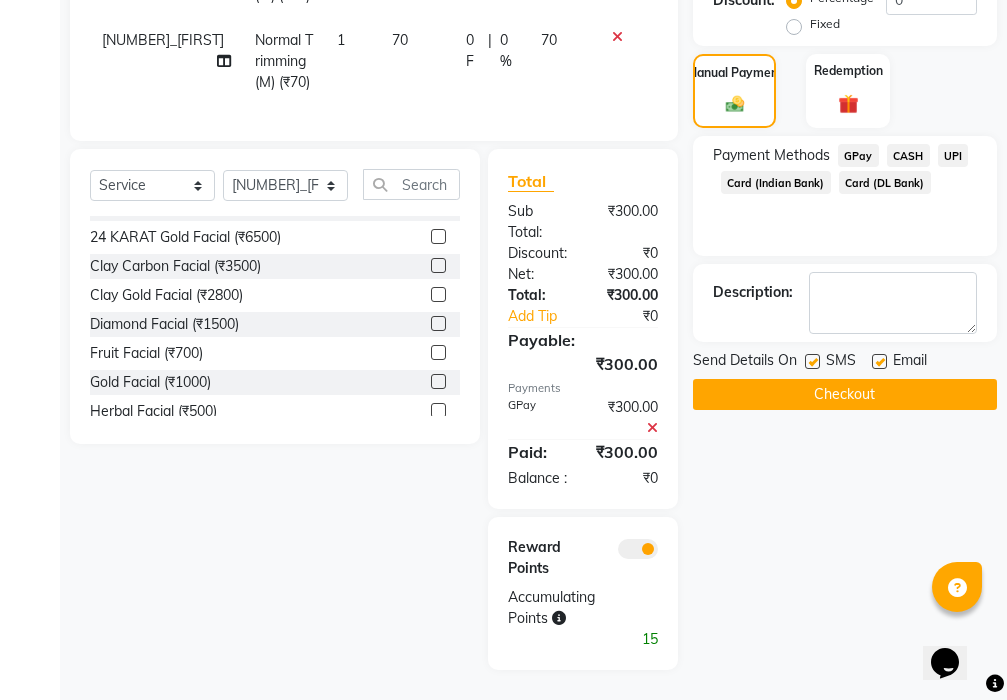 click on "Checkout" 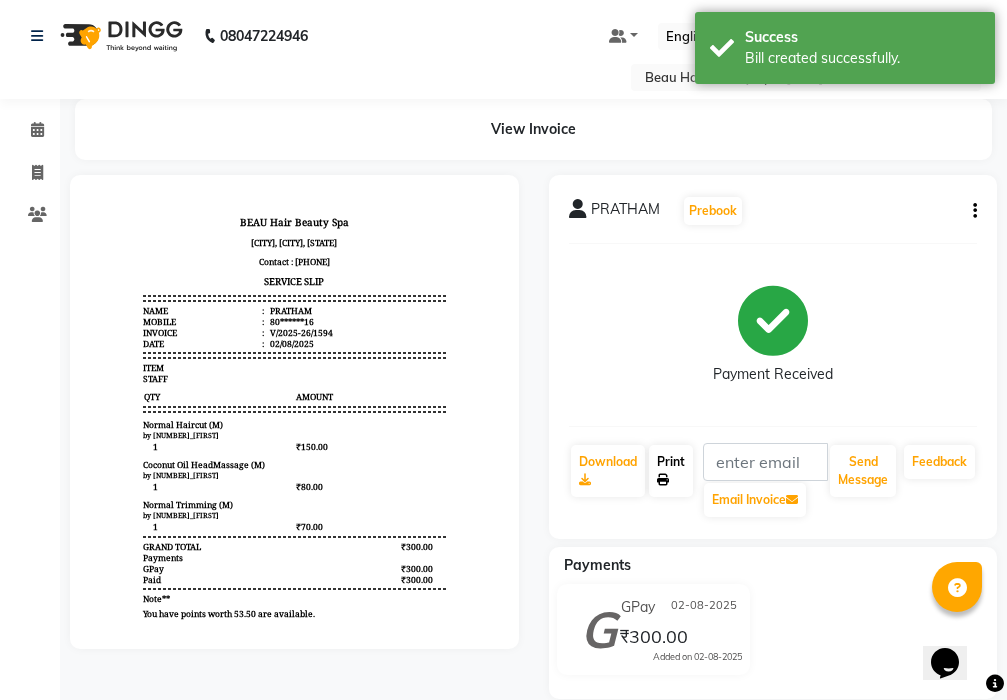 scroll, scrollTop: 0, scrollLeft: 0, axis: both 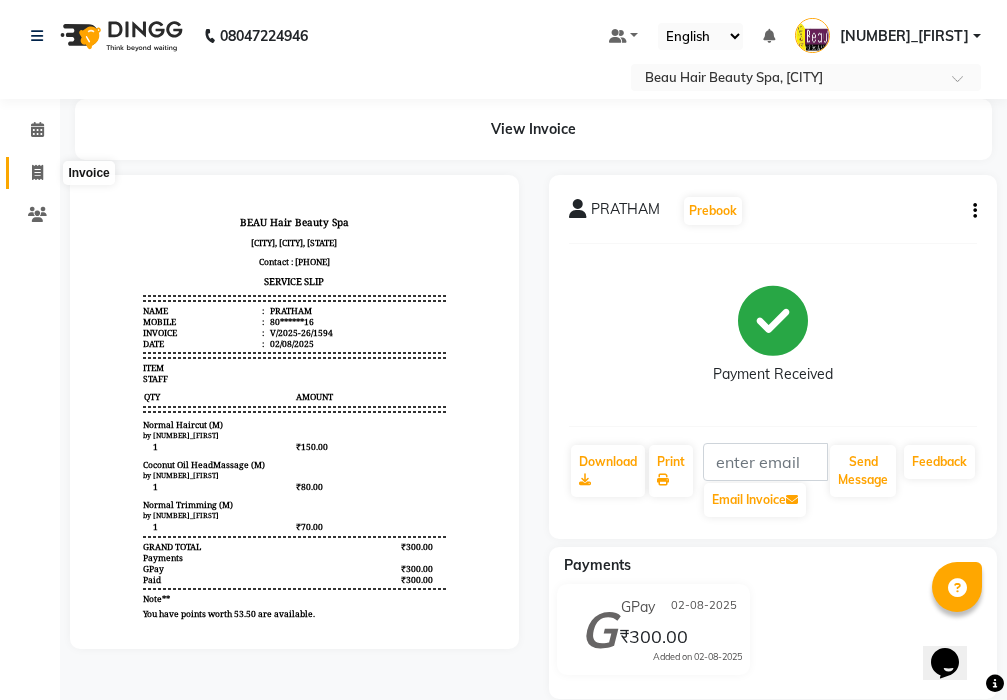click 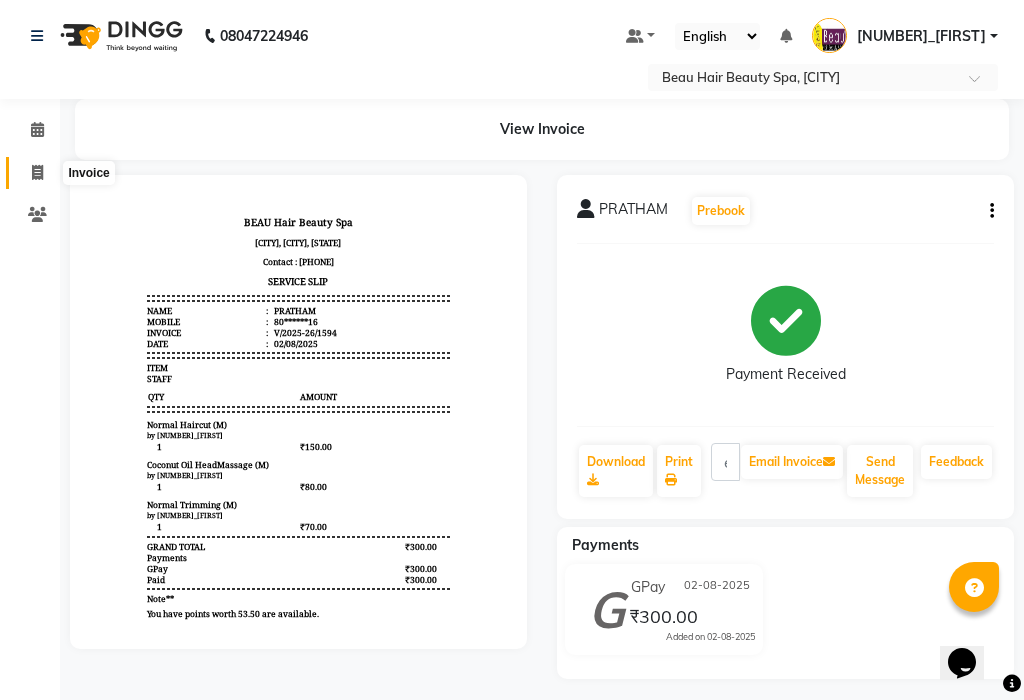 select on "service" 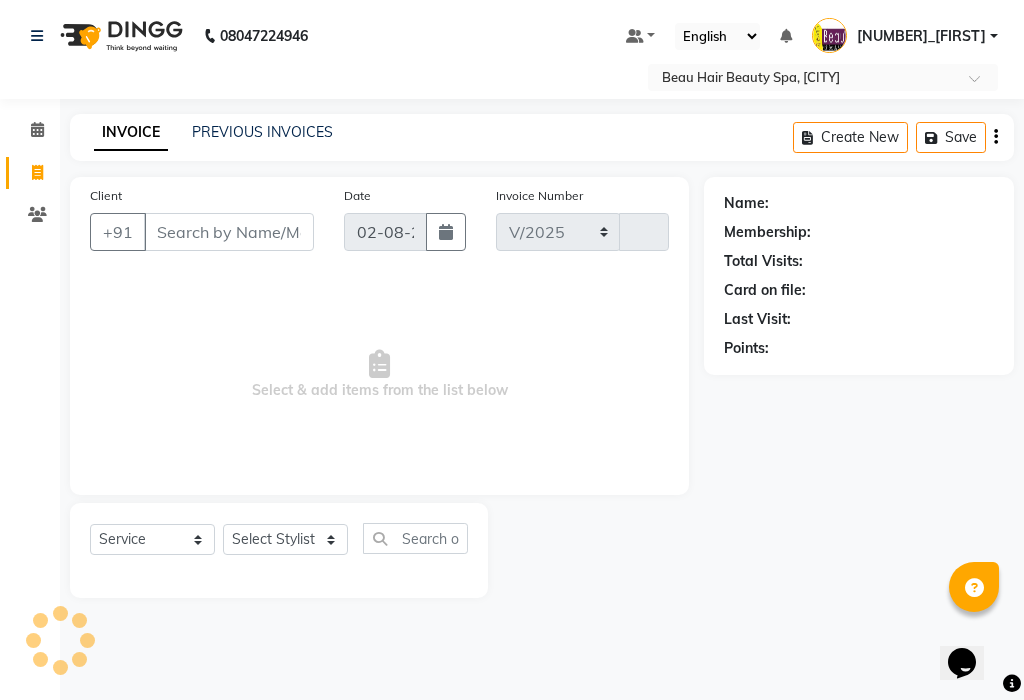 select on "3470" 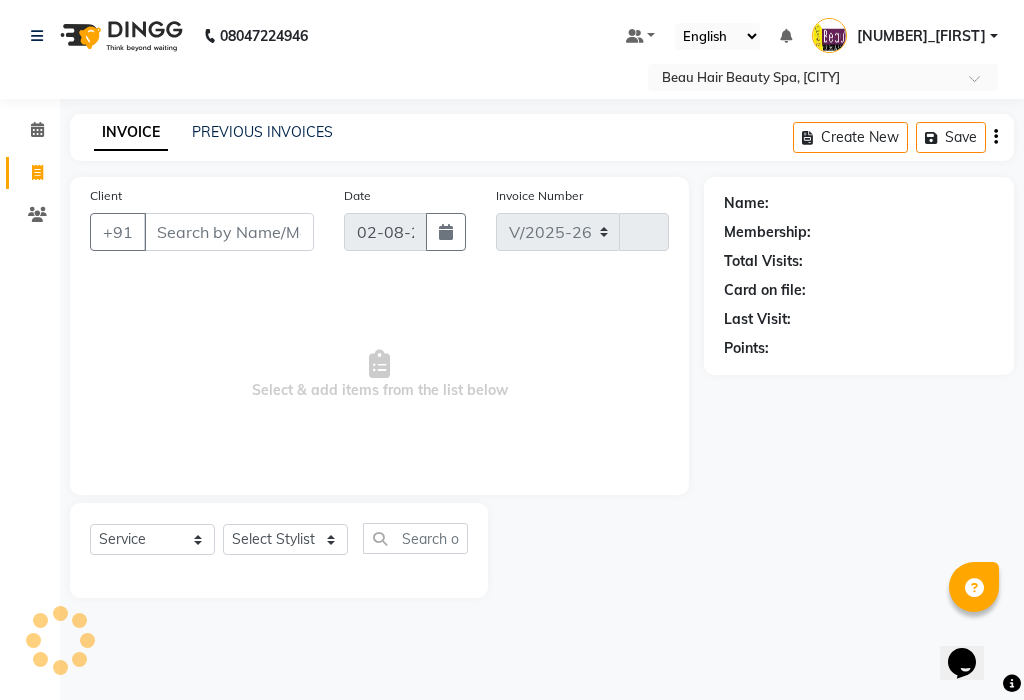 type on "1595" 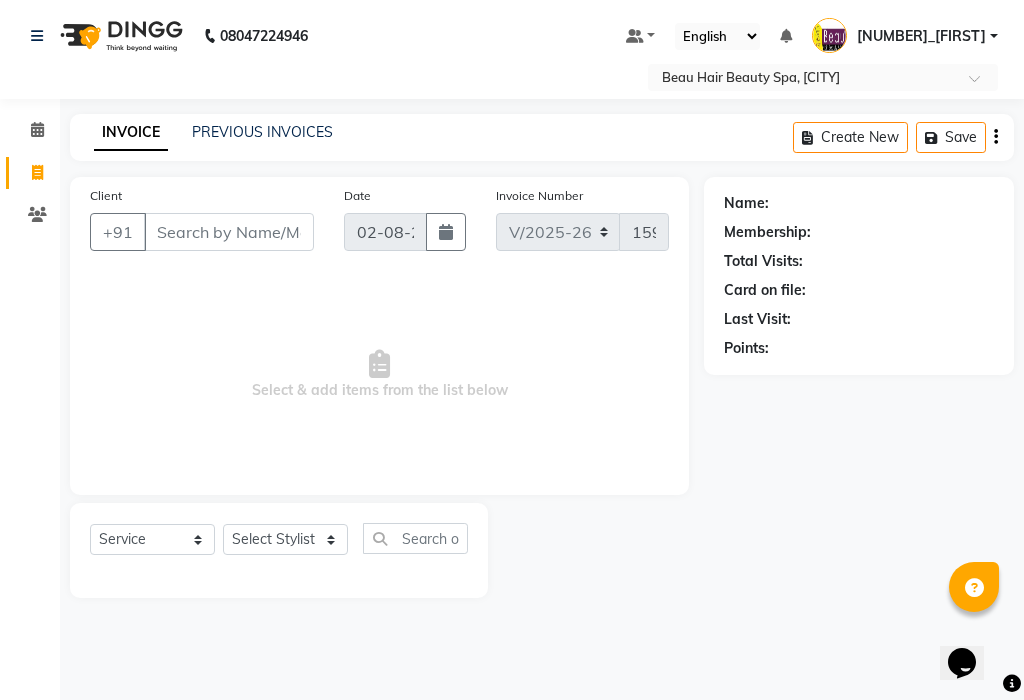 click on "Client" at bounding box center [229, 232] 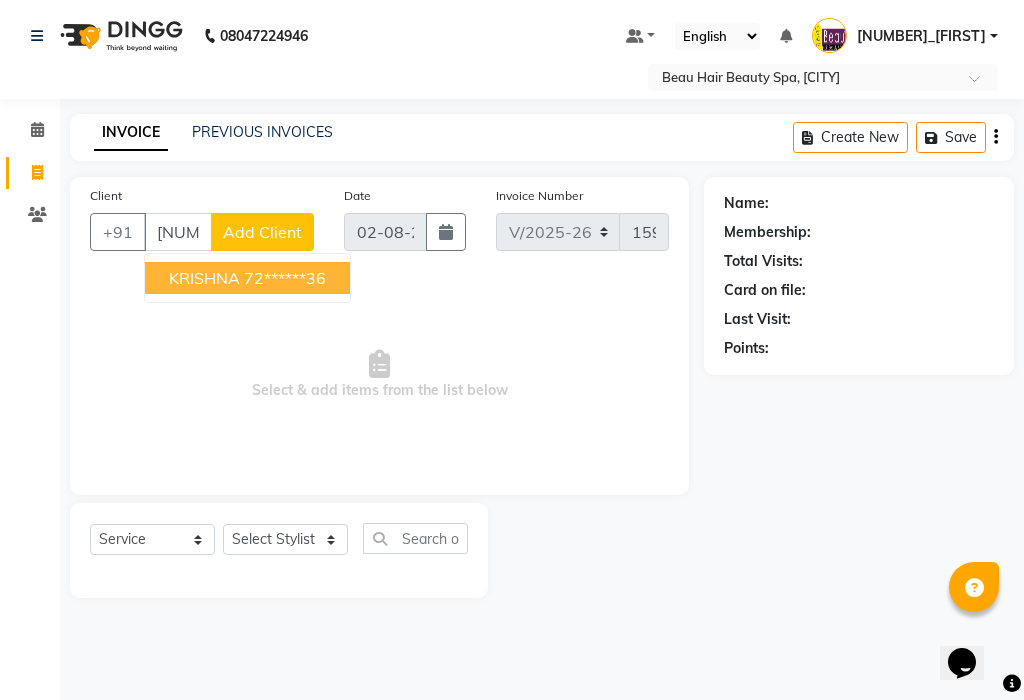 click on "[FIRST] [NUMBER]" at bounding box center [247, 278] 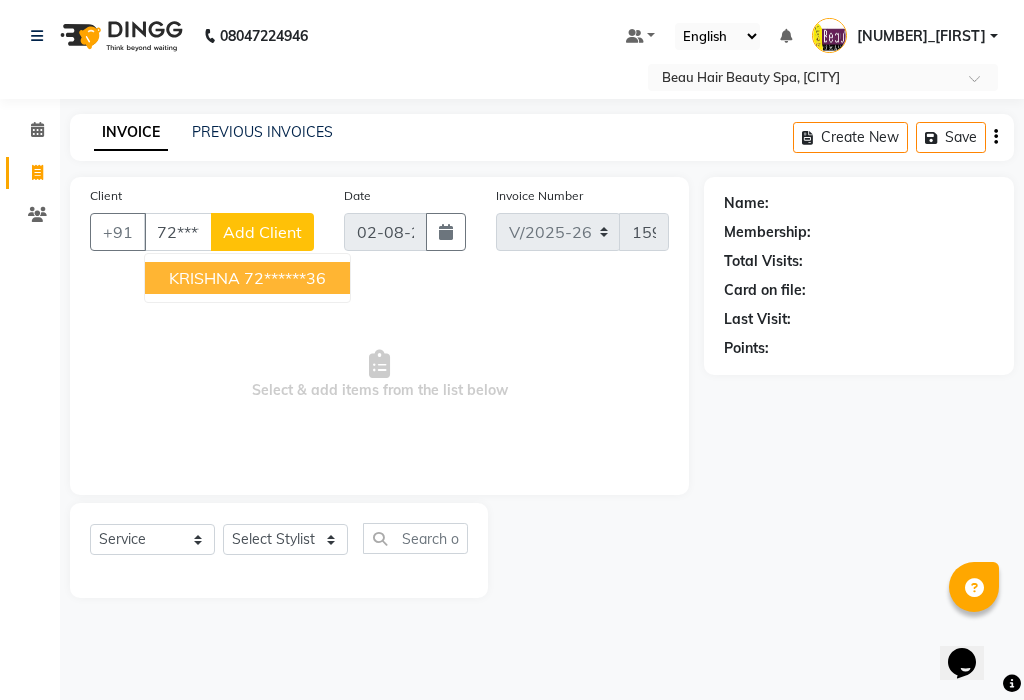type on "72******36" 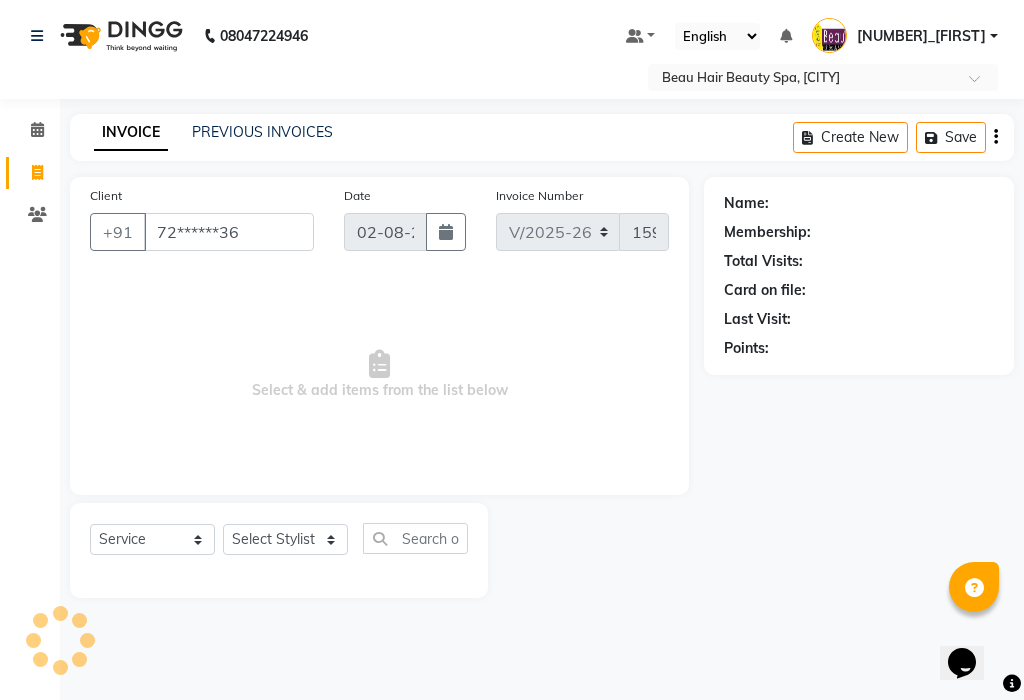 select on "1: Object" 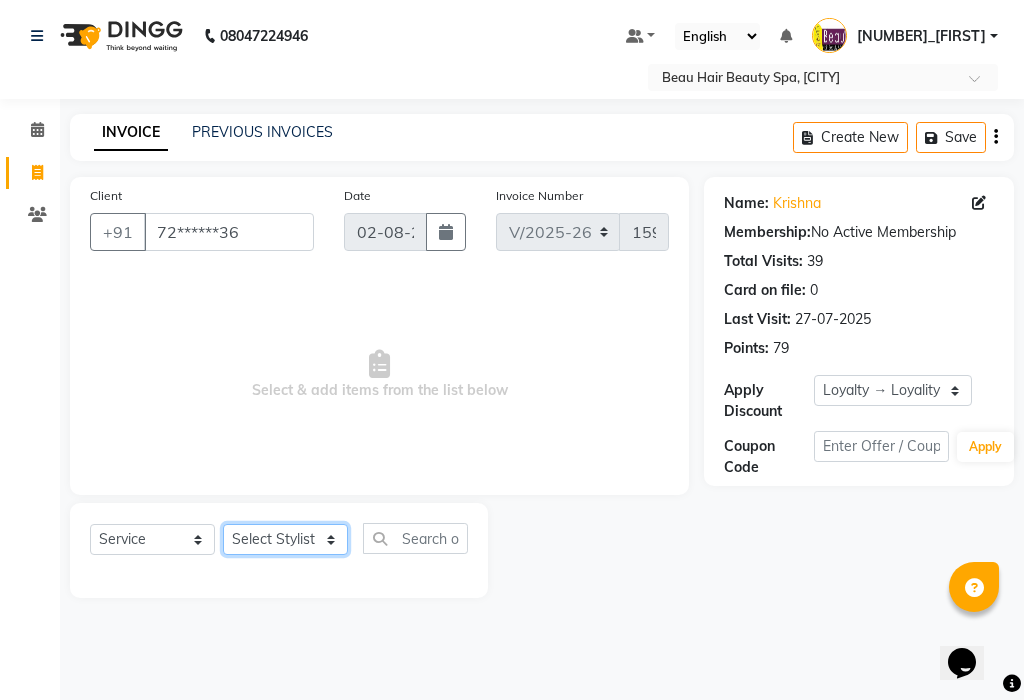 click on "Select Stylist [NUMBER]_[FIRST] [NUMBER]_[FIRST] [NUMBER]_[FIRST] [NUMBER]_[FIRST] [NUMBER]_[FIRST] [NUMBER]_[FIRST] [NUMBER]_[FIRST]" 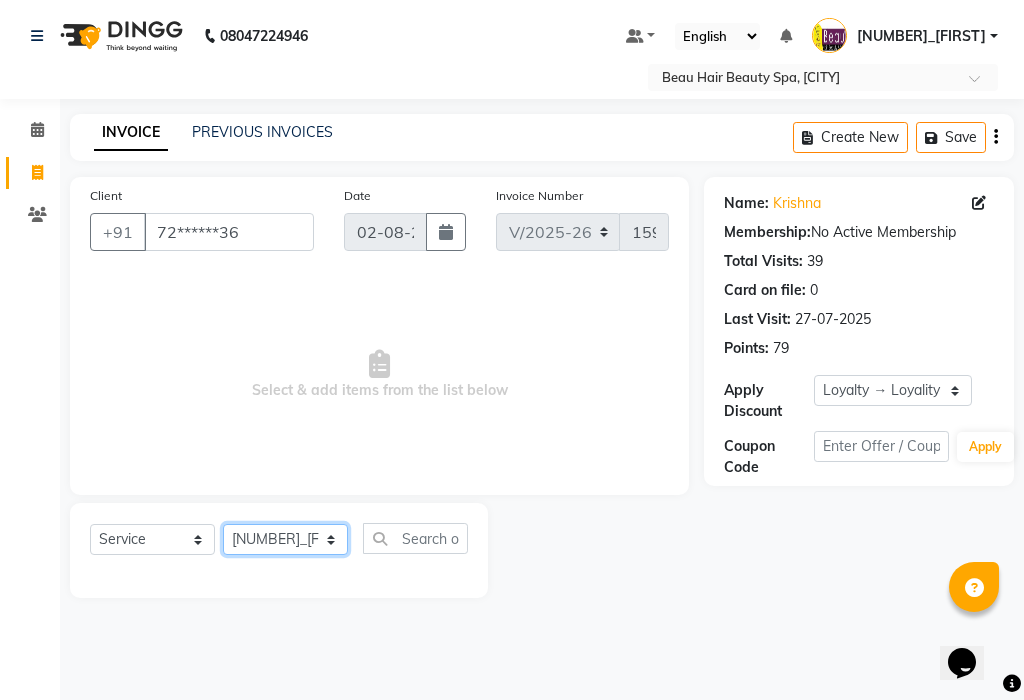 click on "Select Stylist [NUMBER]_[FIRST] [NUMBER]_[FIRST] [NUMBER]_[FIRST] [NUMBER]_[FIRST] [NUMBER]_[FIRST] [NUMBER]_[FIRST] [NUMBER]_[FIRST]" 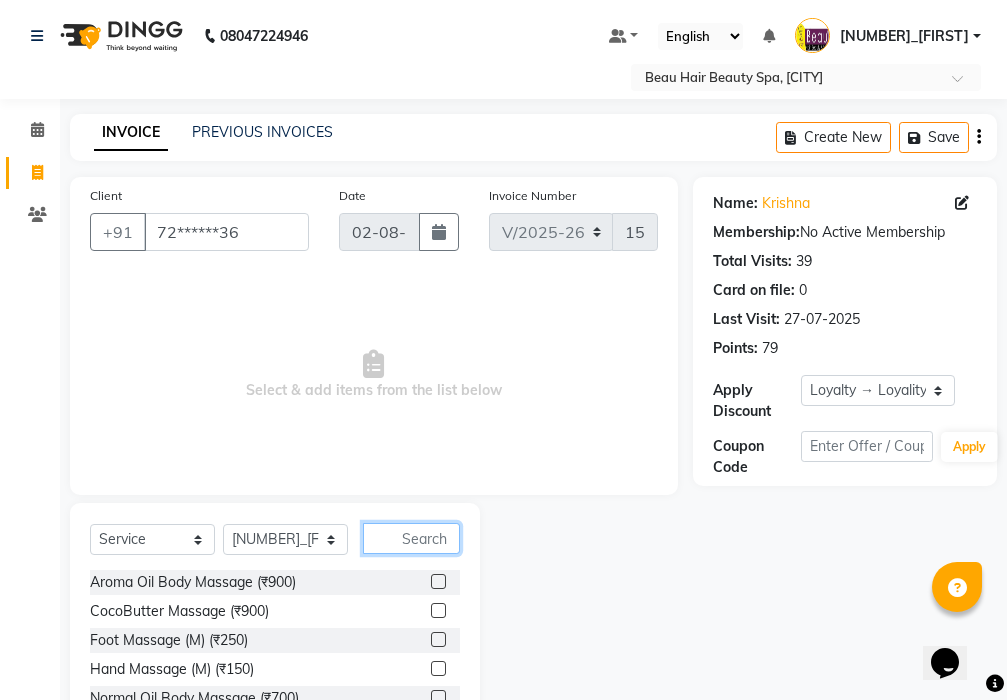 click 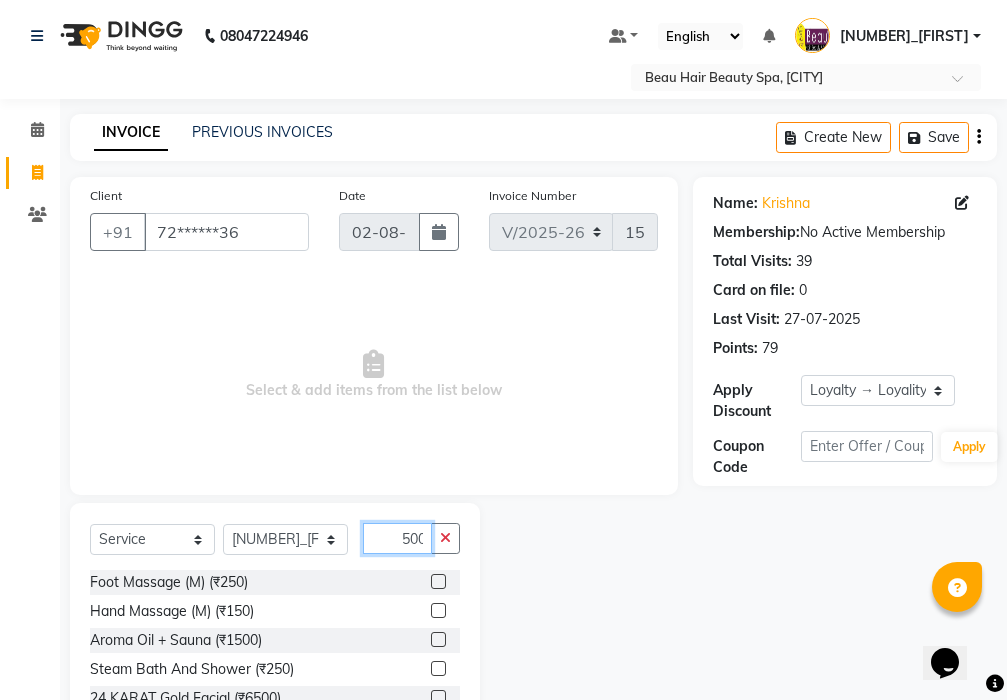 scroll, scrollTop: 0, scrollLeft: 2, axis: horizontal 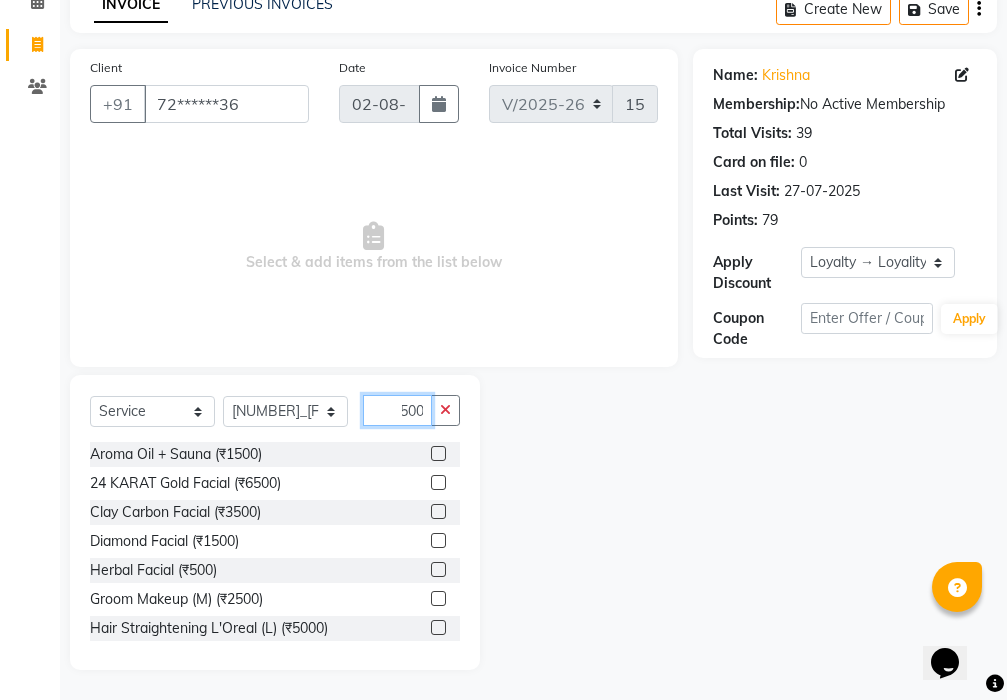type on "500" 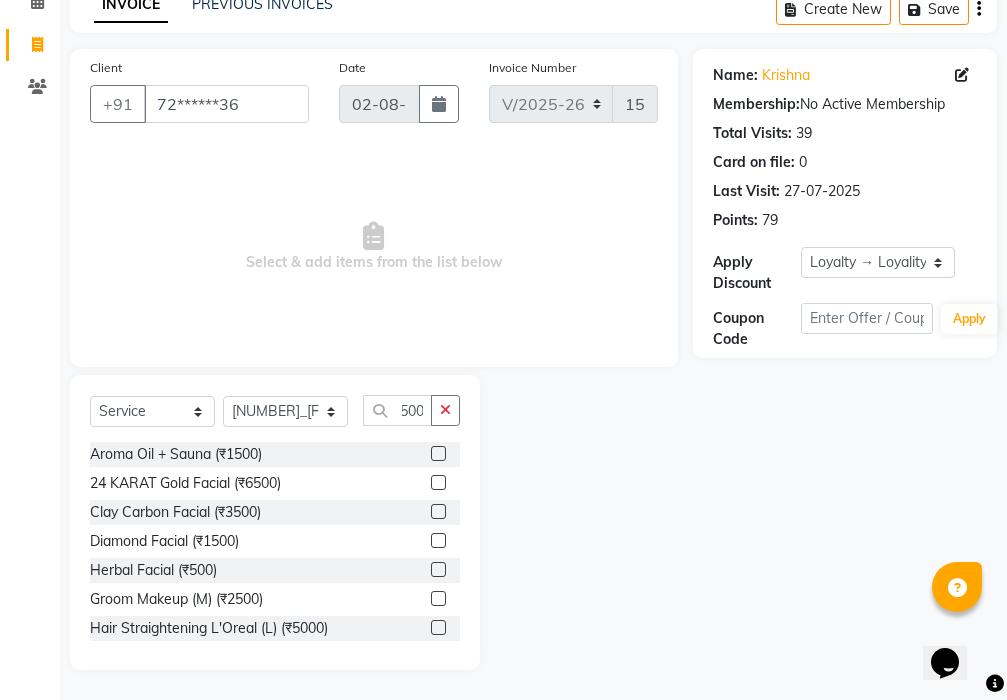scroll, scrollTop: 0, scrollLeft: 0, axis: both 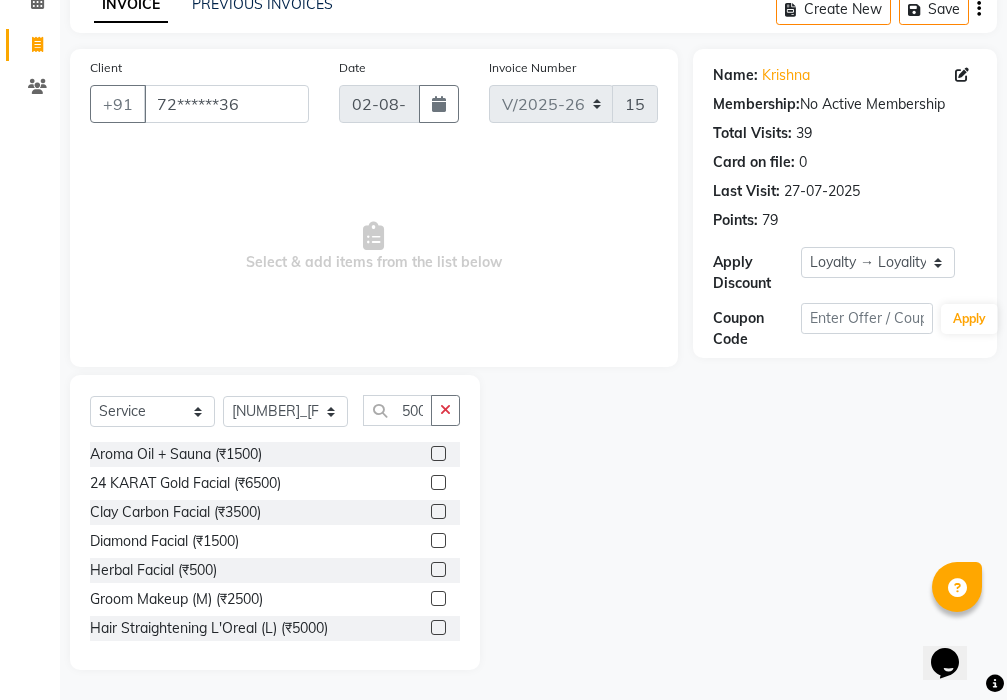 click 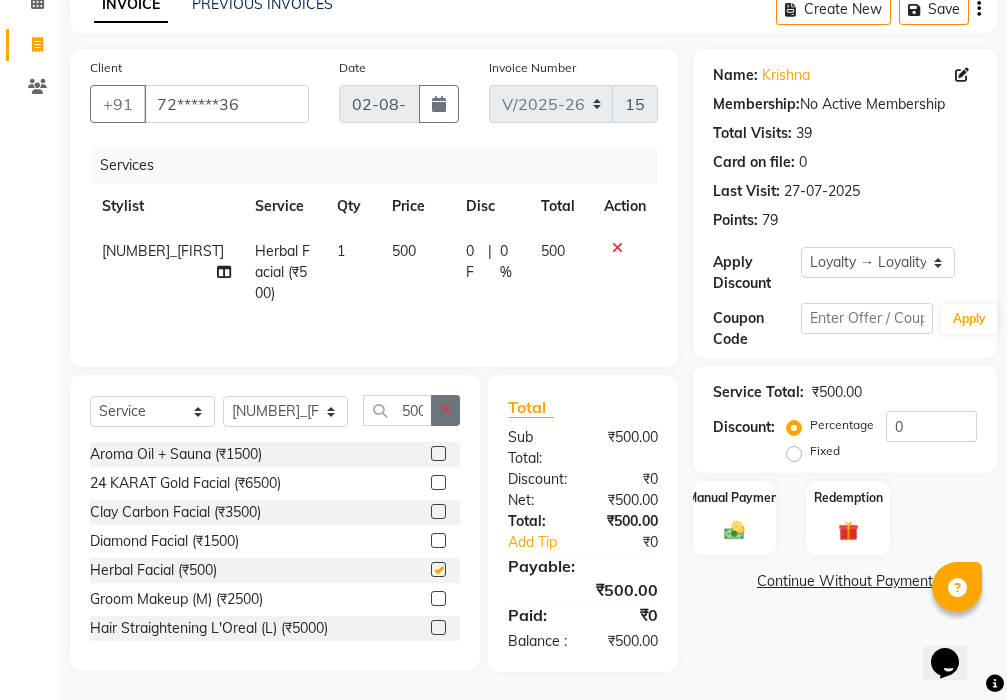 checkbox on "false" 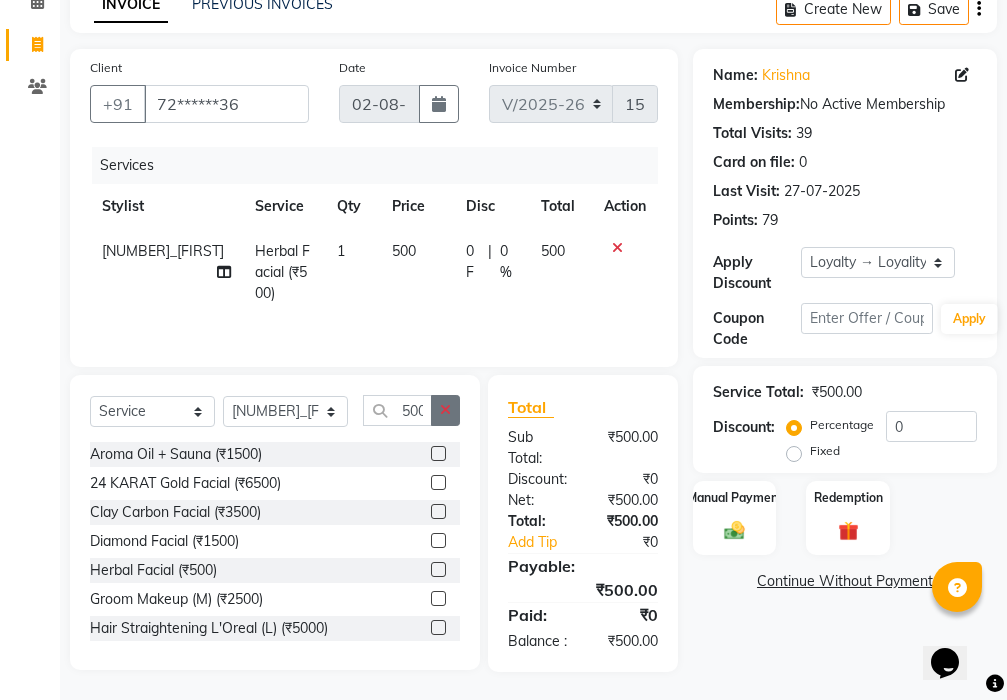 click 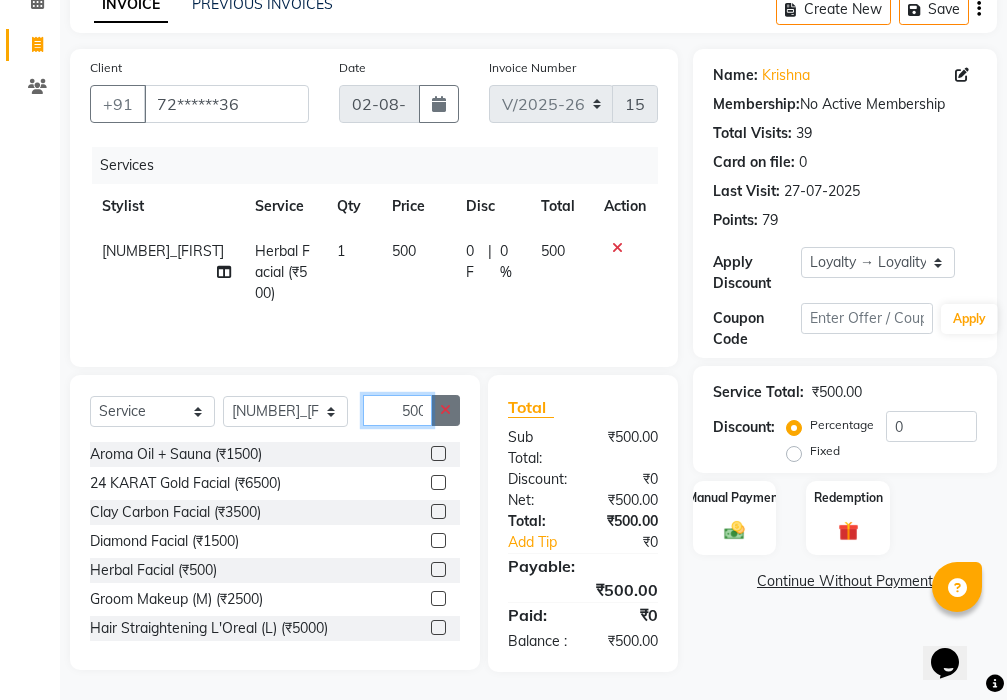 type 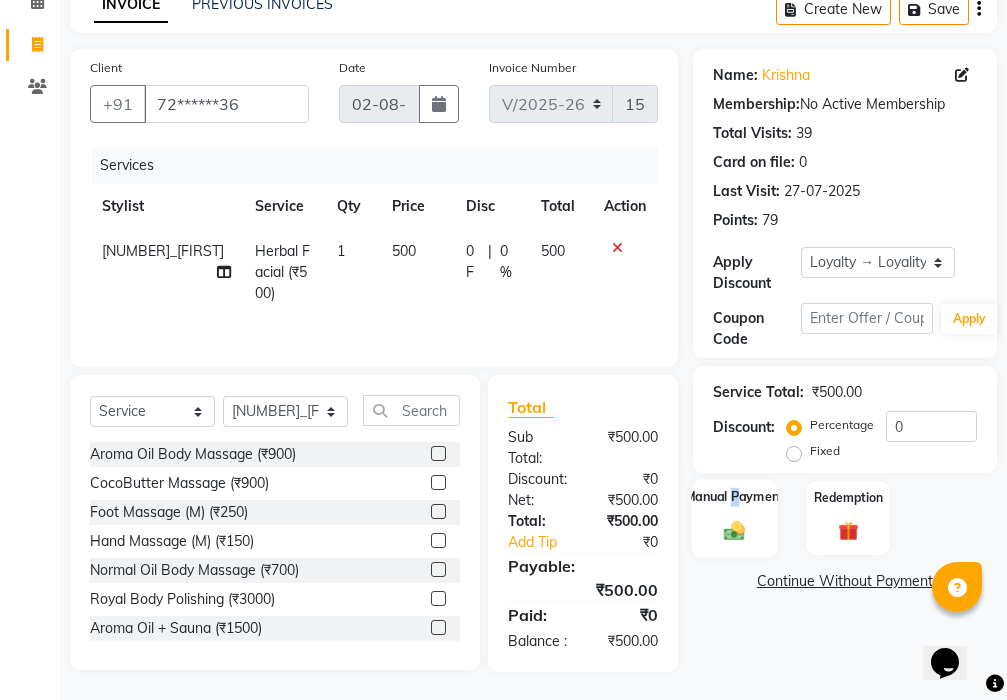 click on "Manual Payment" 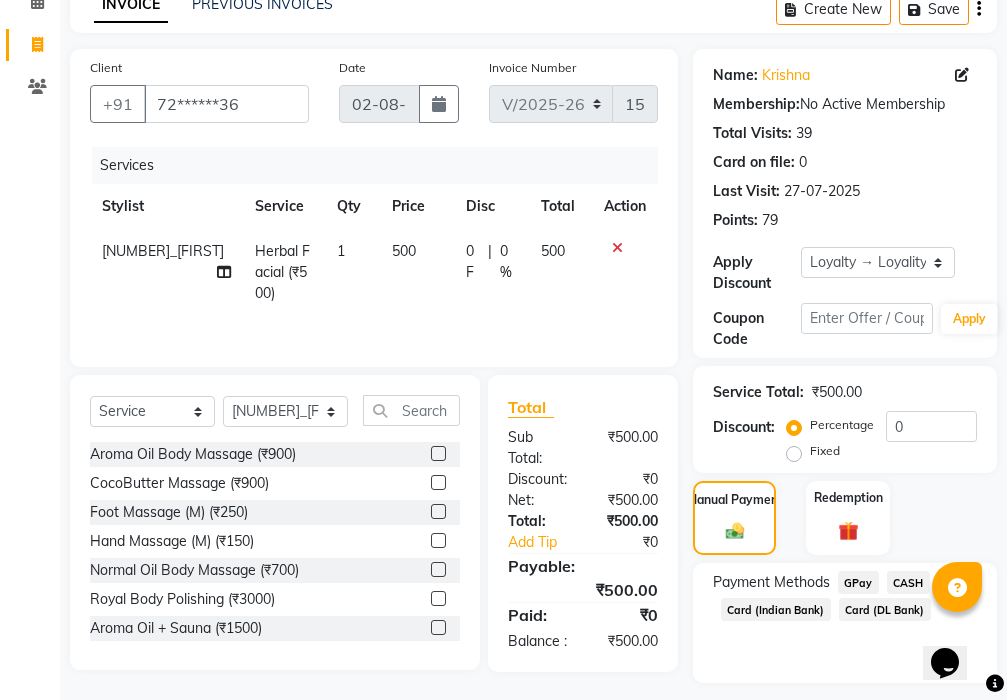 click on "CASH" 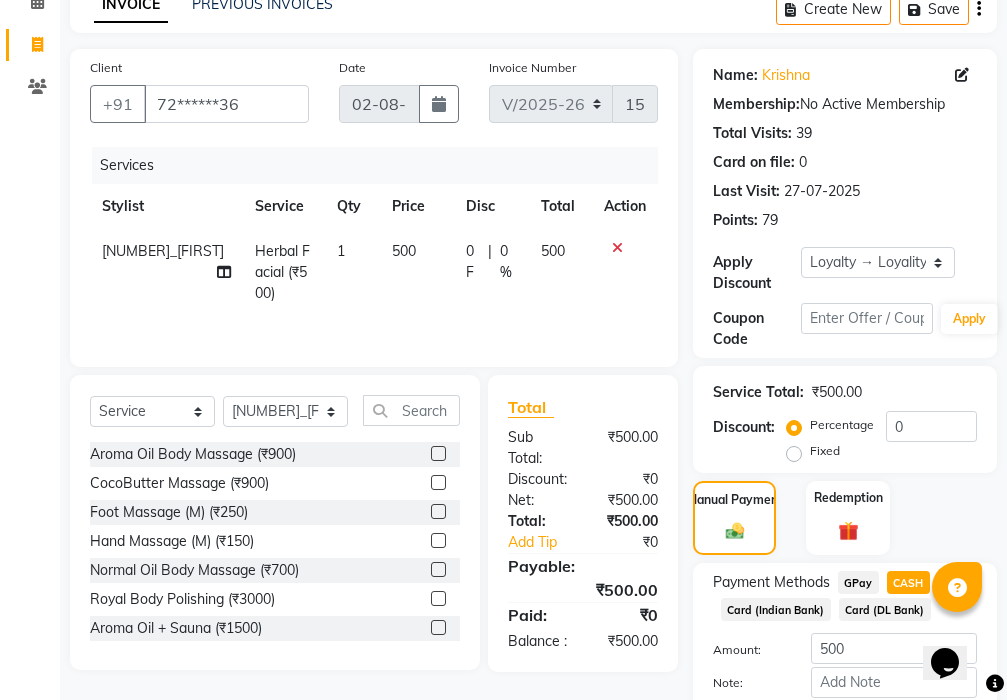 scroll, scrollTop: 238, scrollLeft: 0, axis: vertical 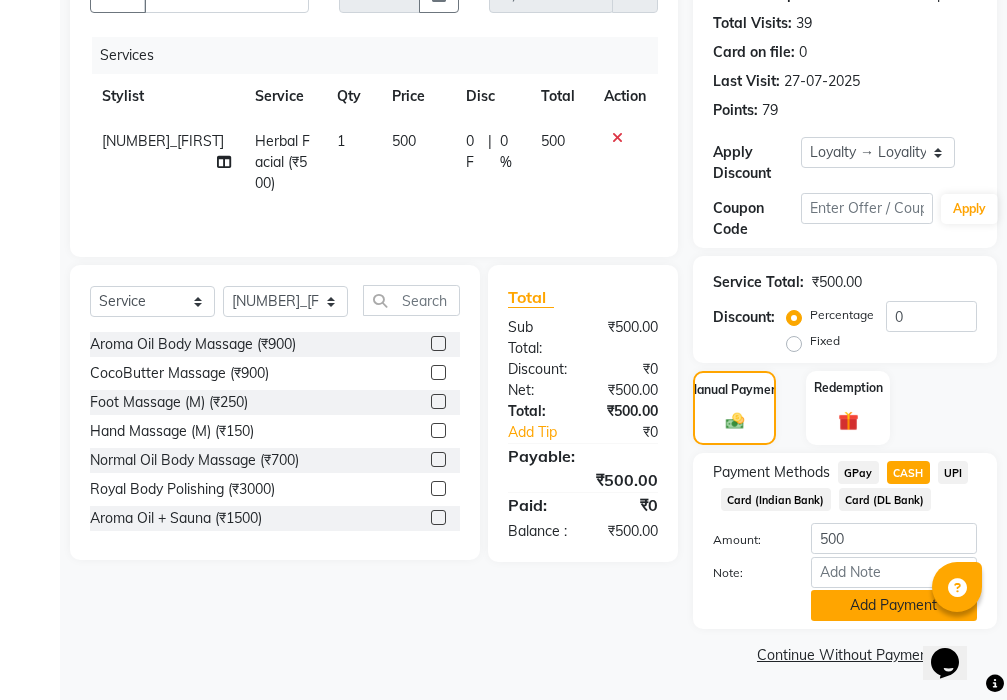 click on "Add Payment" 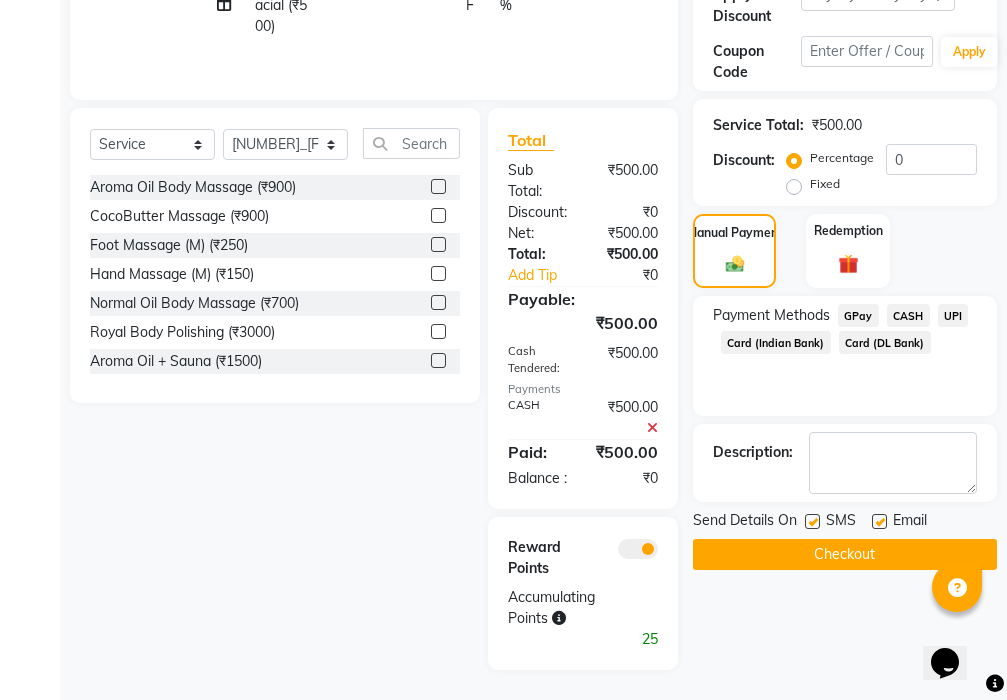 scroll, scrollTop: 416, scrollLeft: 0, axis: vertical 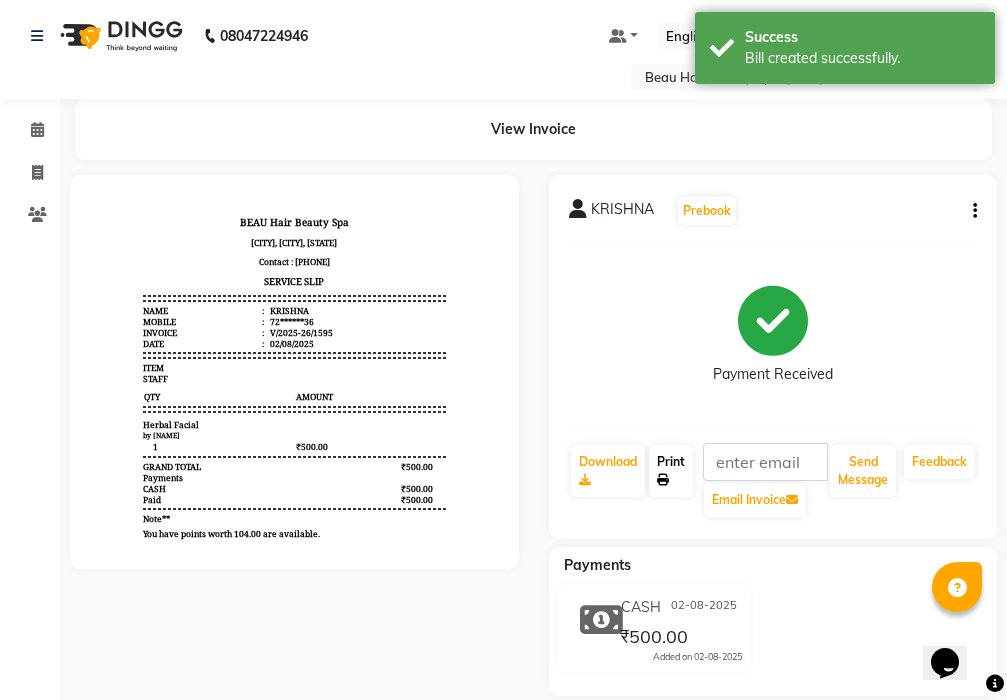 click on "Print" 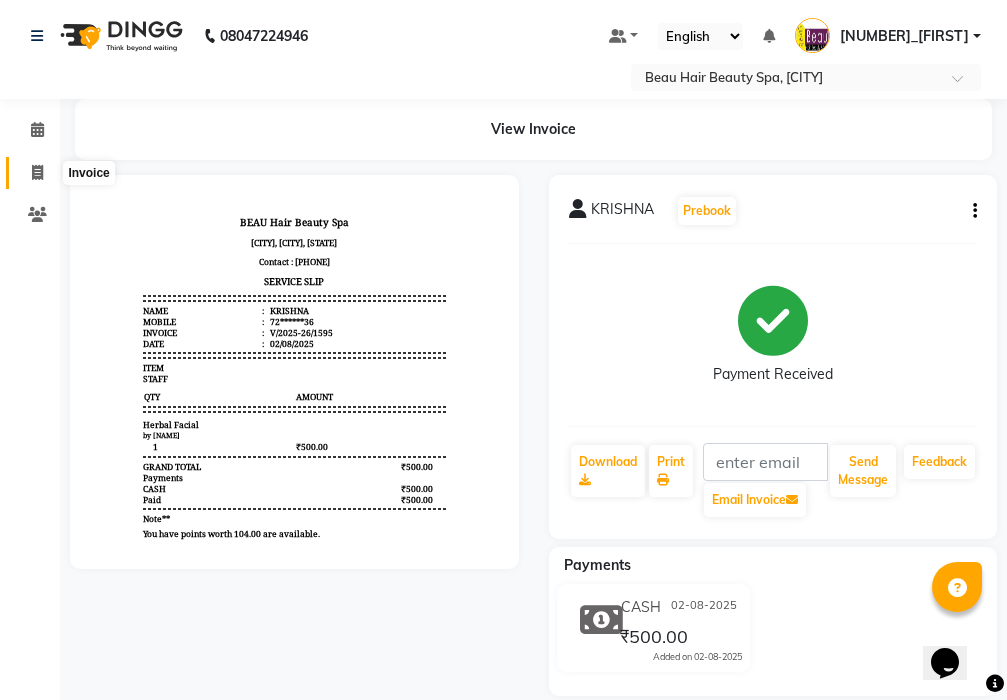 click 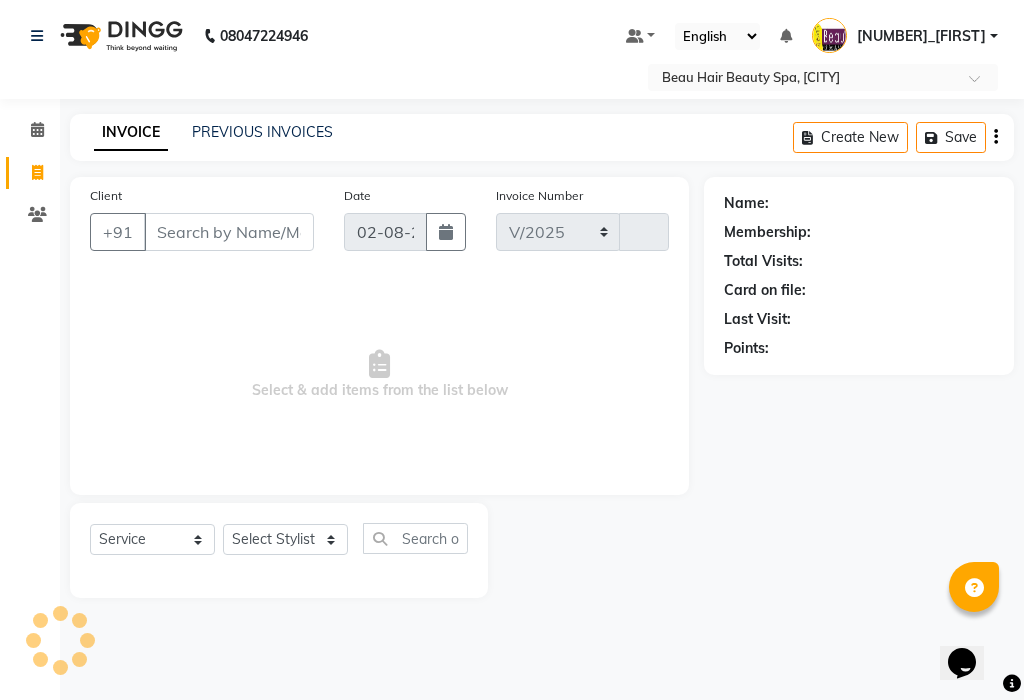 select on "3470" 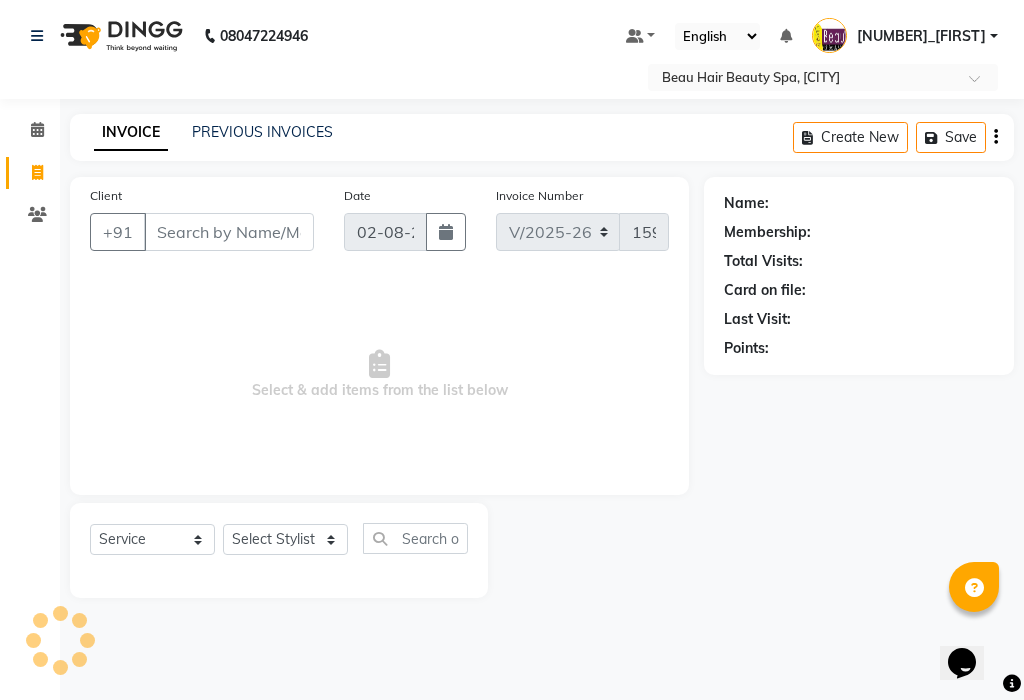click on "Client" at bounding box center (229, 232) 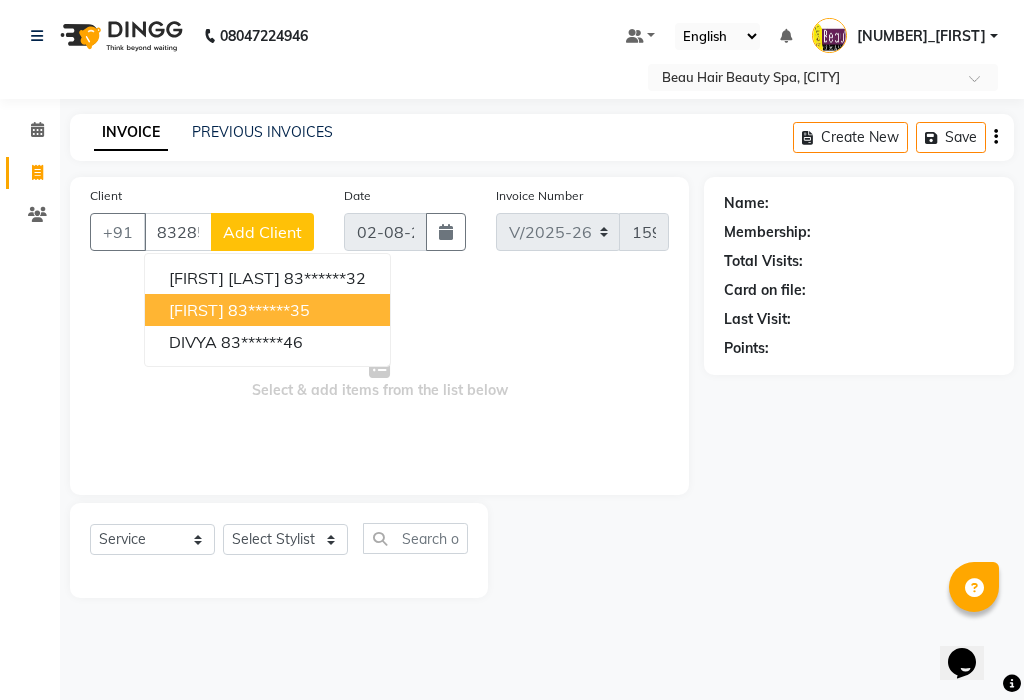 click on "83******35" at bounding box center [269, 310] 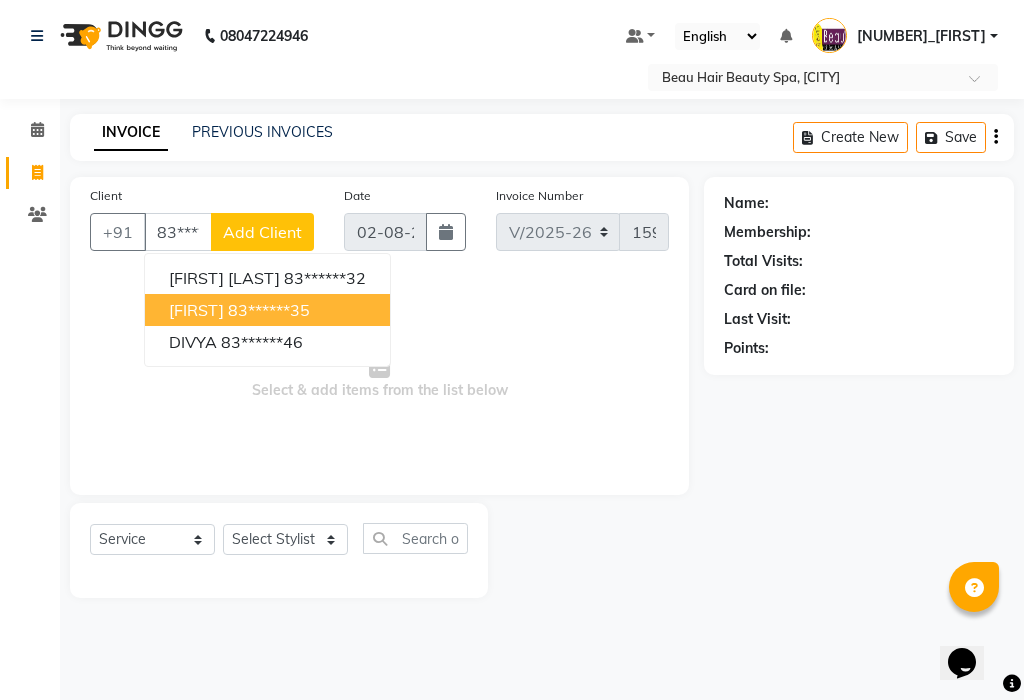 type on "83******35" 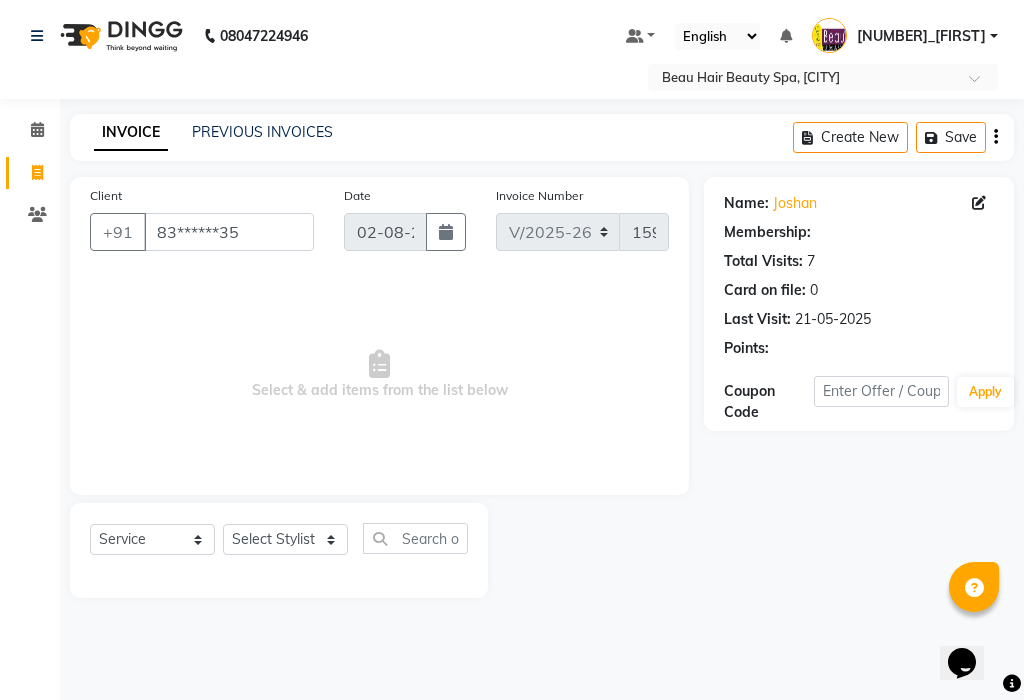 select on "1: Object" 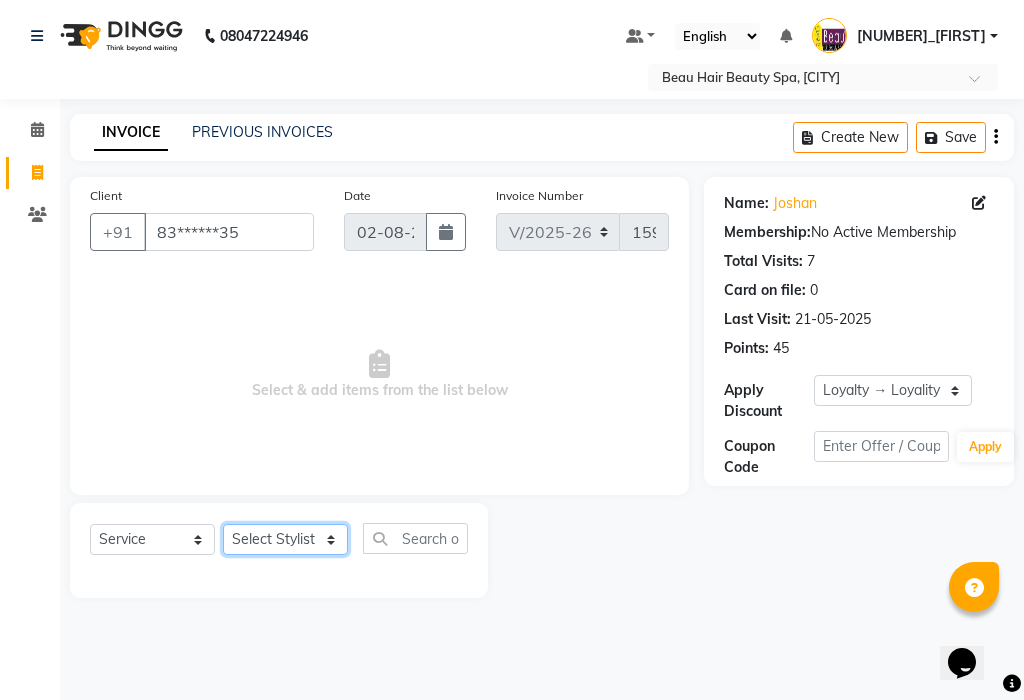 drag, startPoint x: 272, startPoint y: 544, endPoint x: 282, endPoint y: 524, distance: 22.36068 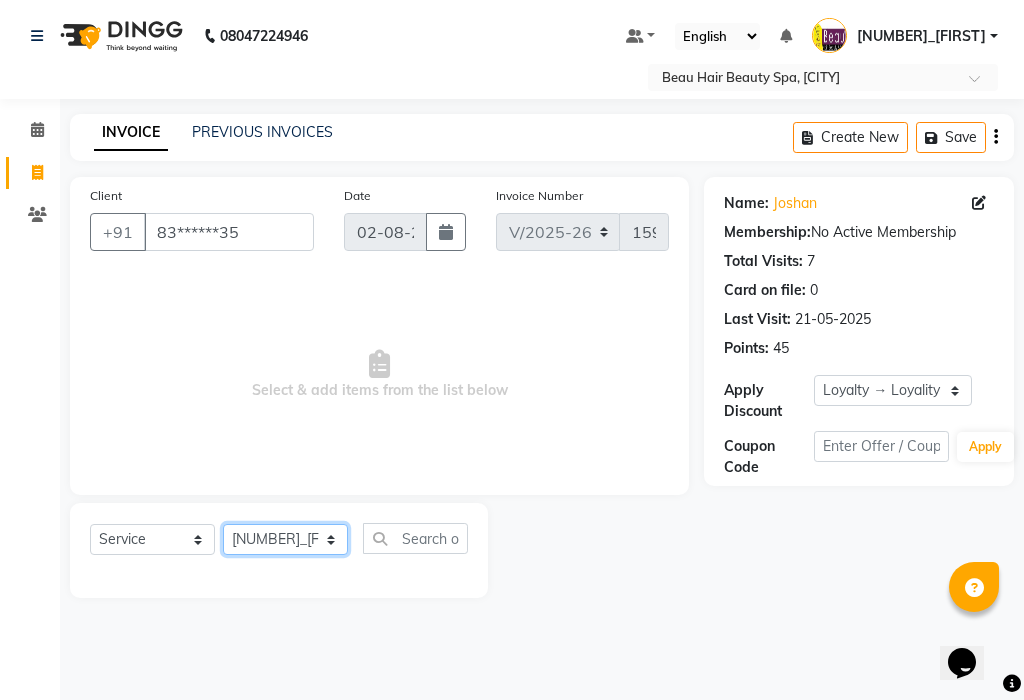 click on "Select Stylist [NUMBER]_[FIRST] [NUMBER]_[FIRST] [NUMBER]_[FIRST] [NUMBER]_[FIRST] [NUMBER]_[FIRST] [NUMBER]_[FIRST] [NUMBER]_[FIRST]" 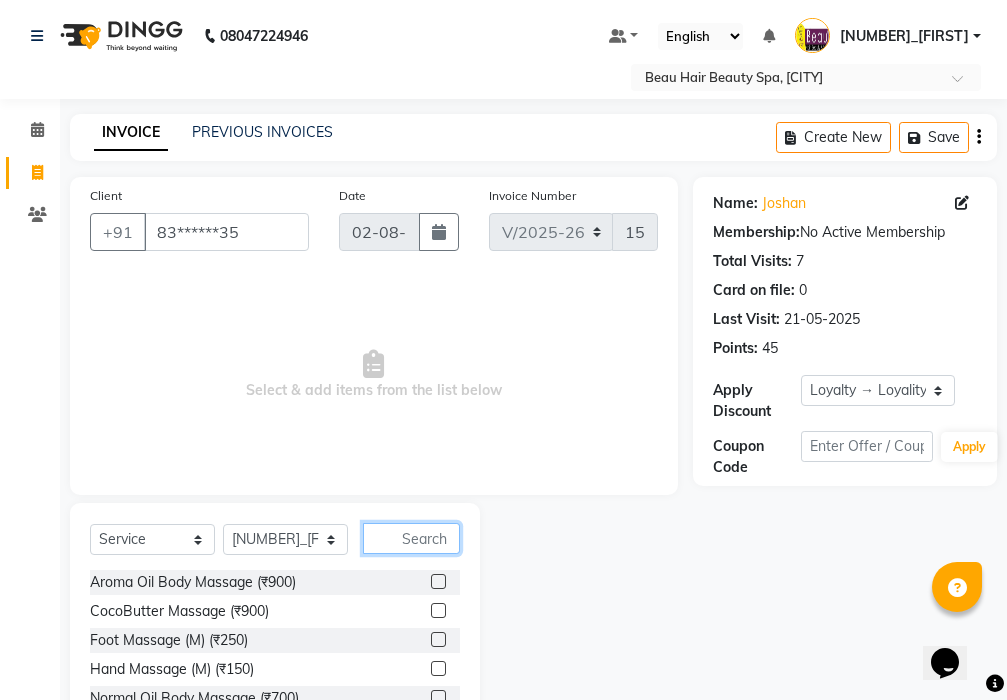 click 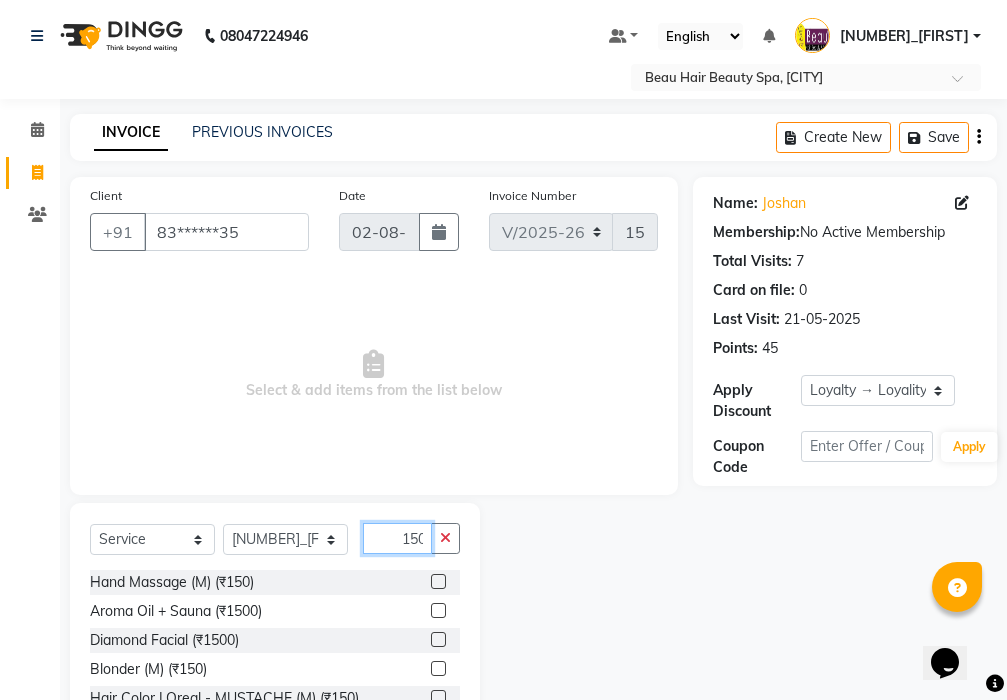 scroll, scrollTop: 0, scrollLeft: 2, axis: horizontal 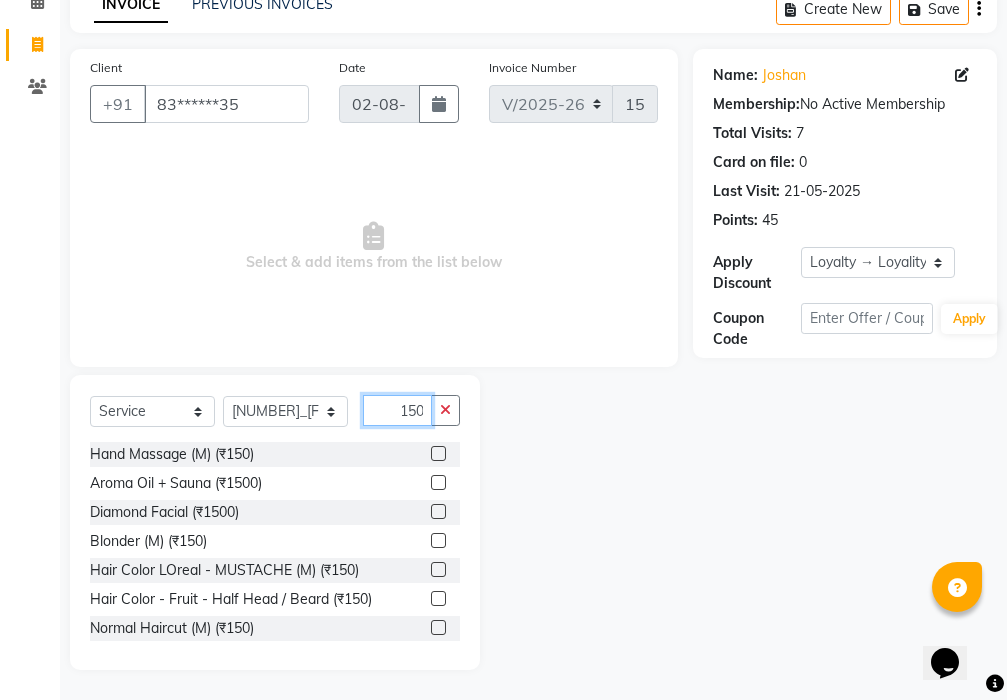 type on "150" 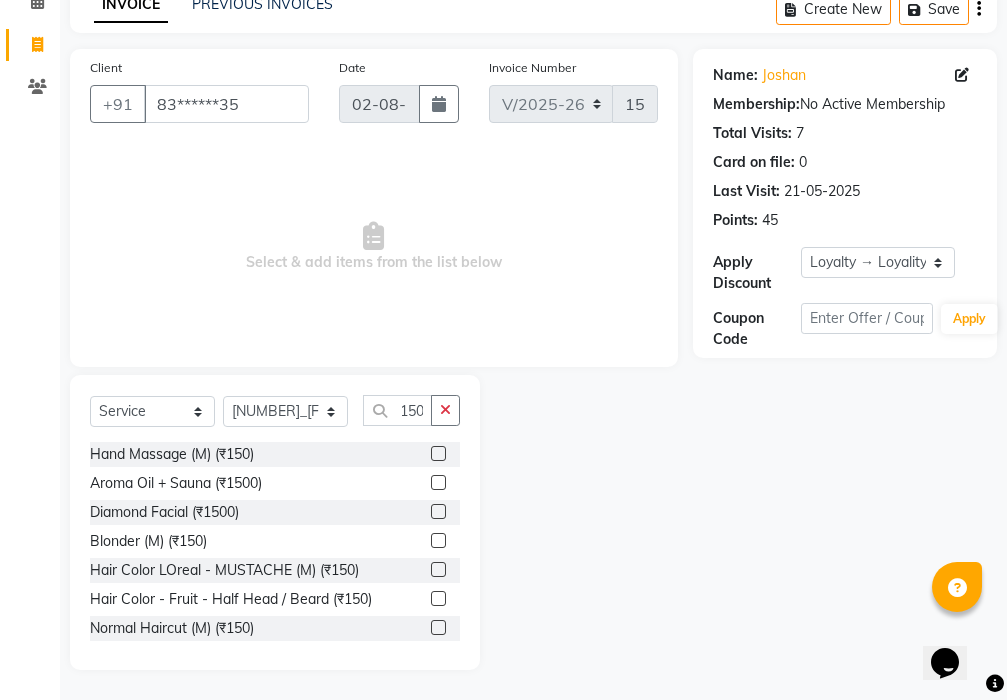 scroll, scrollTop: 0, scrollLeft: 0, axis: both 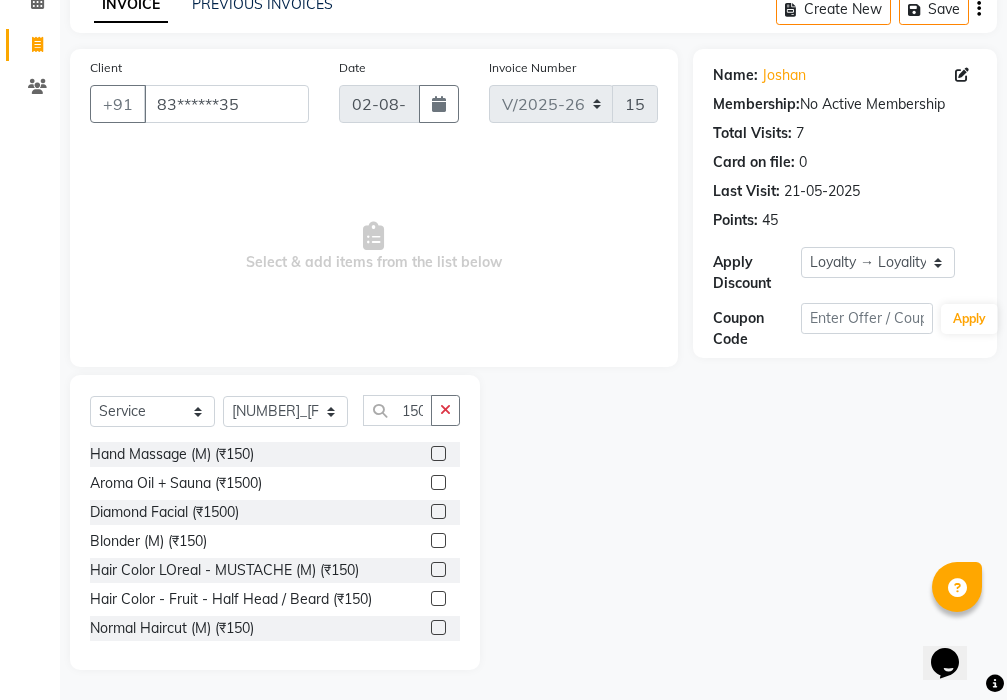 click 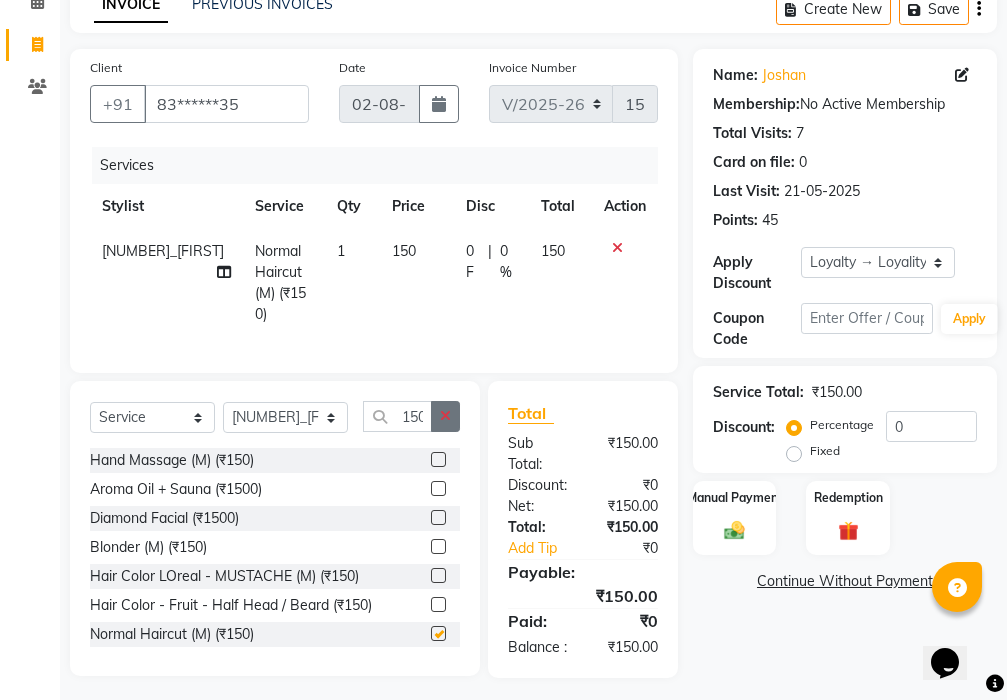 checkbox on "false" 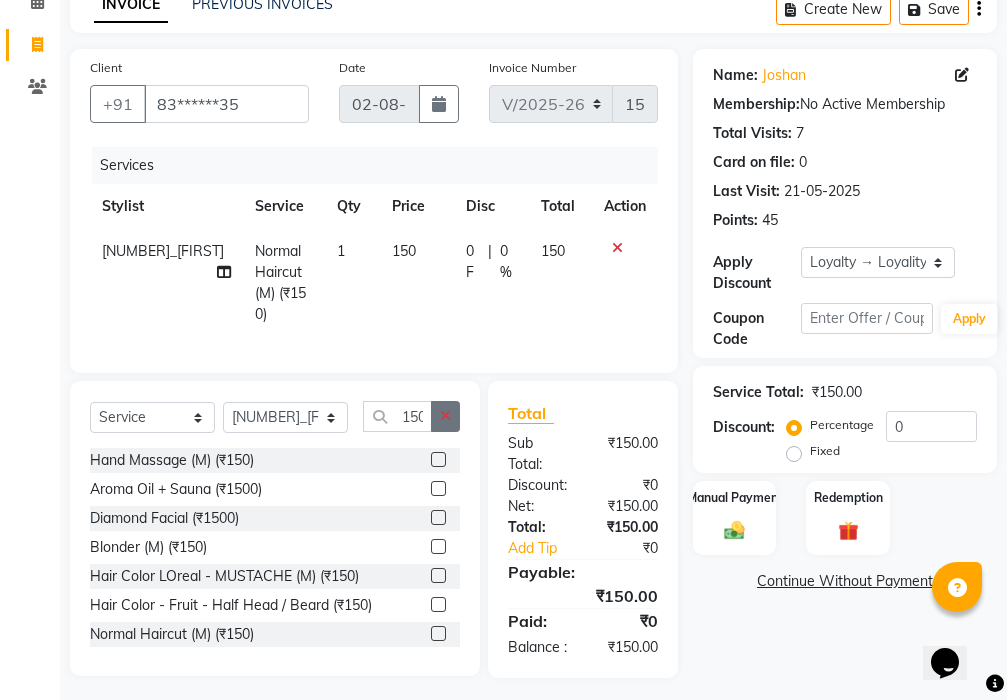 click 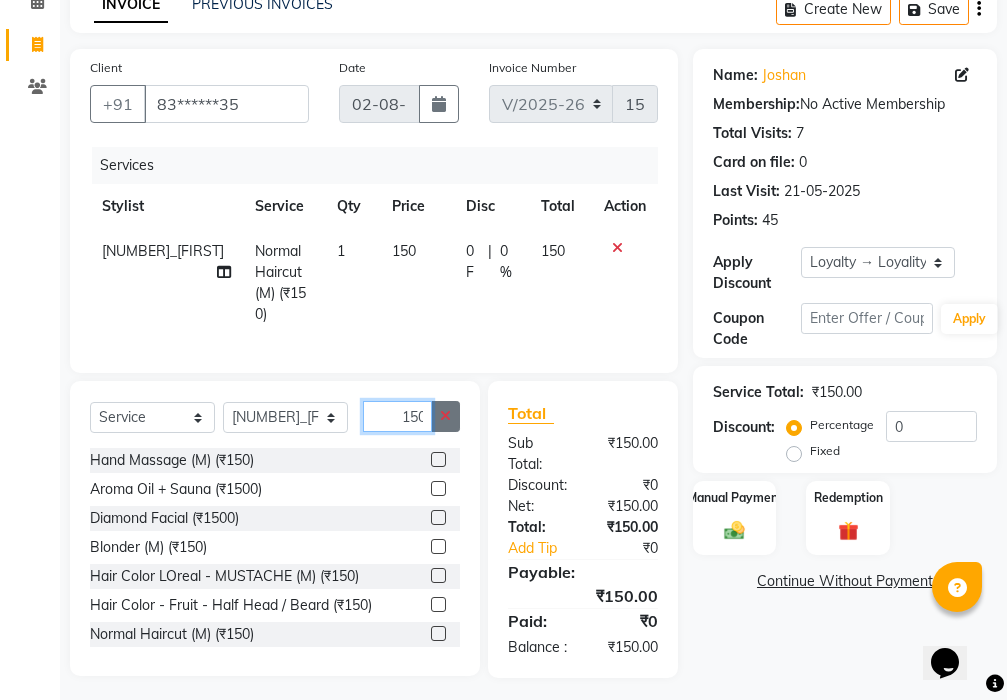 type 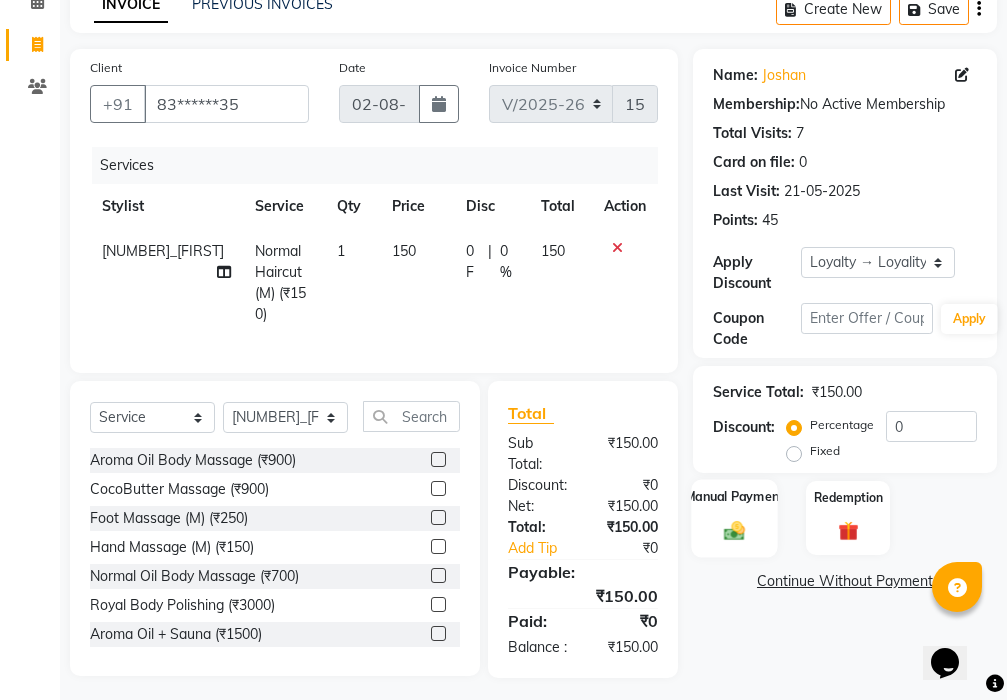 click on "Manual Payment" 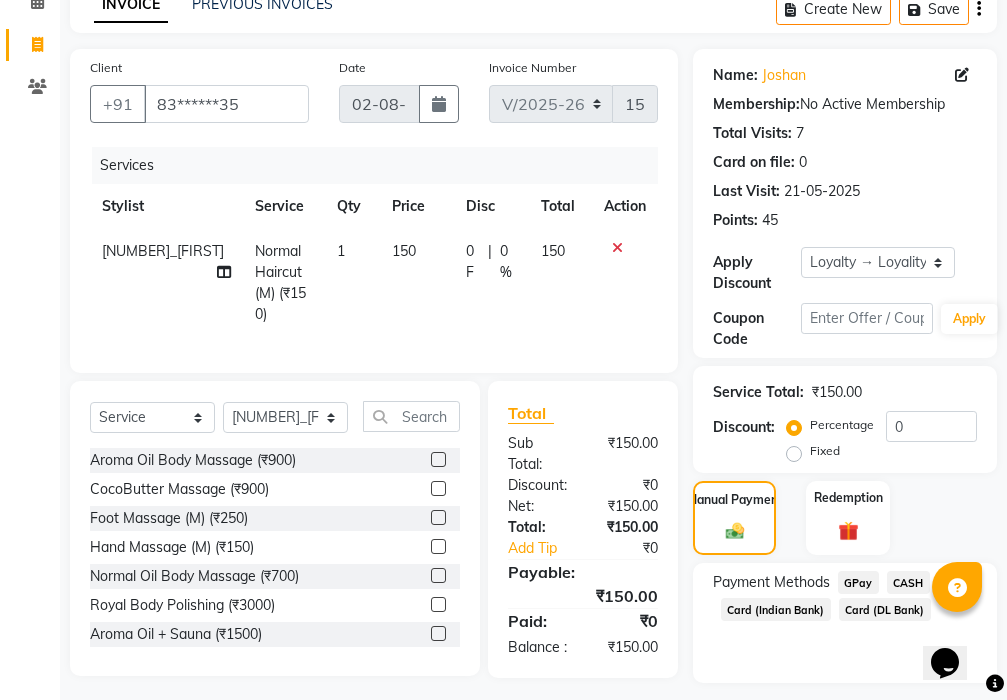 click on "CASH" 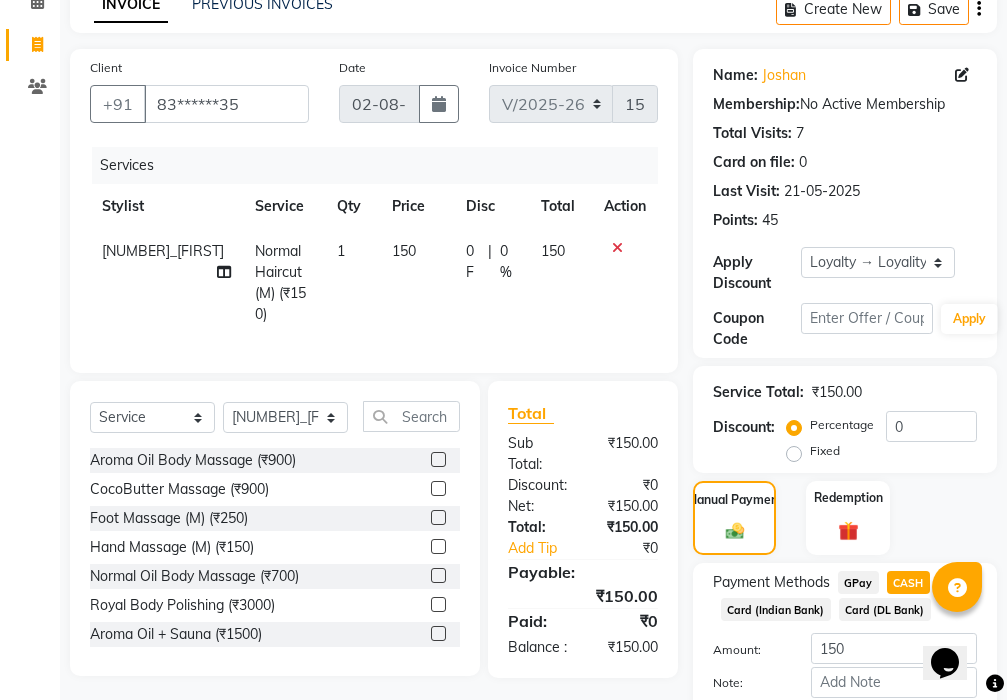 scroll, scrollTop: 238, scrollLeft: 0, axis: vertical 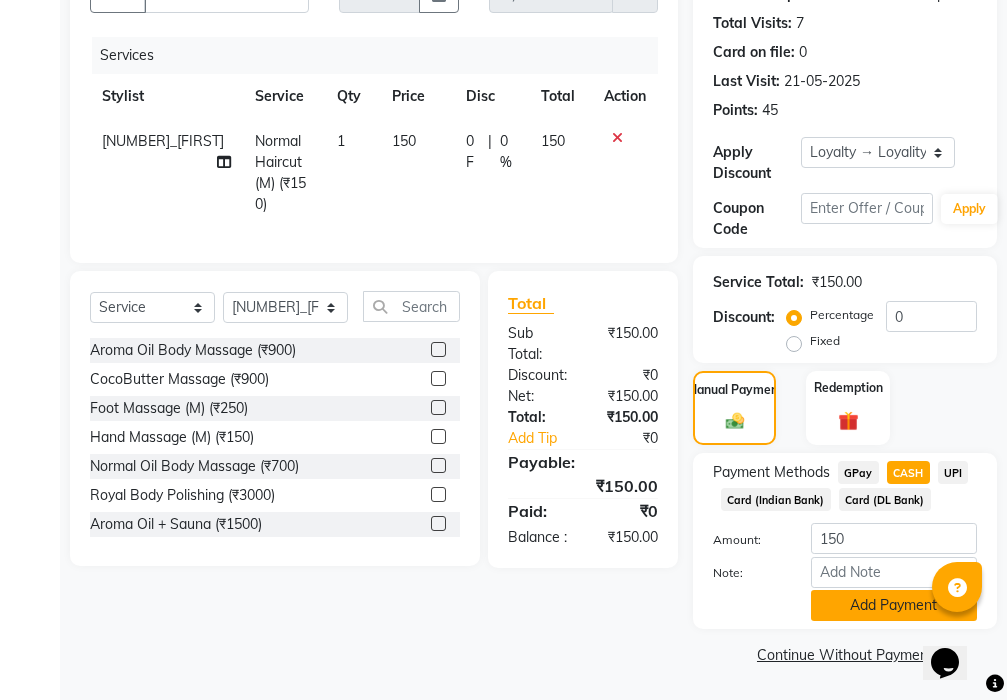 click on "Add Payment" 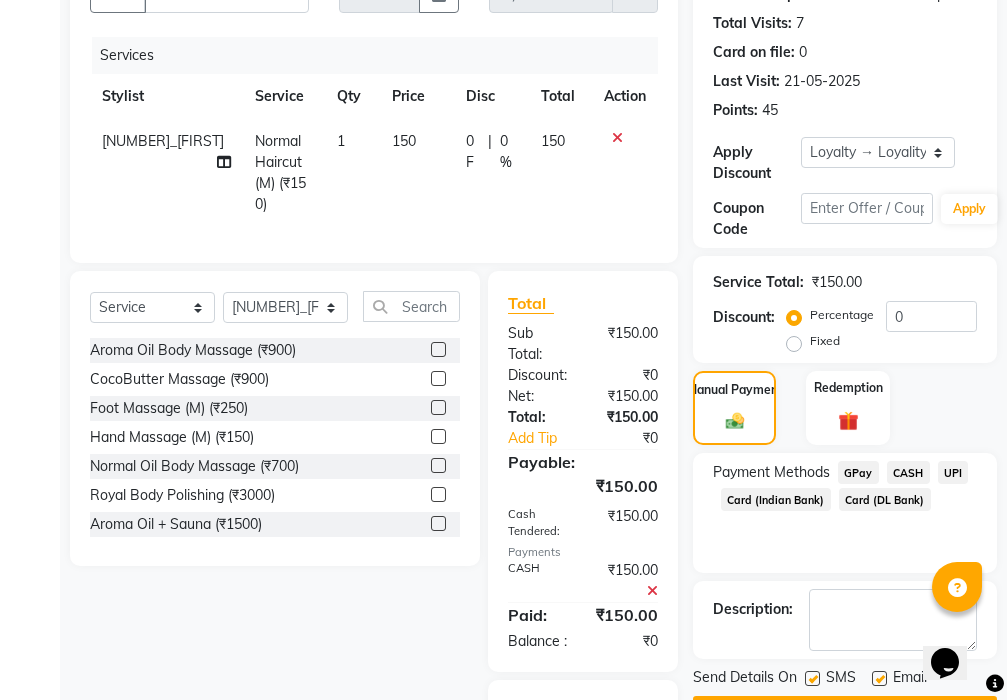 scroll, scrollTop: 418, scrollLeft: 0, axis: vertical 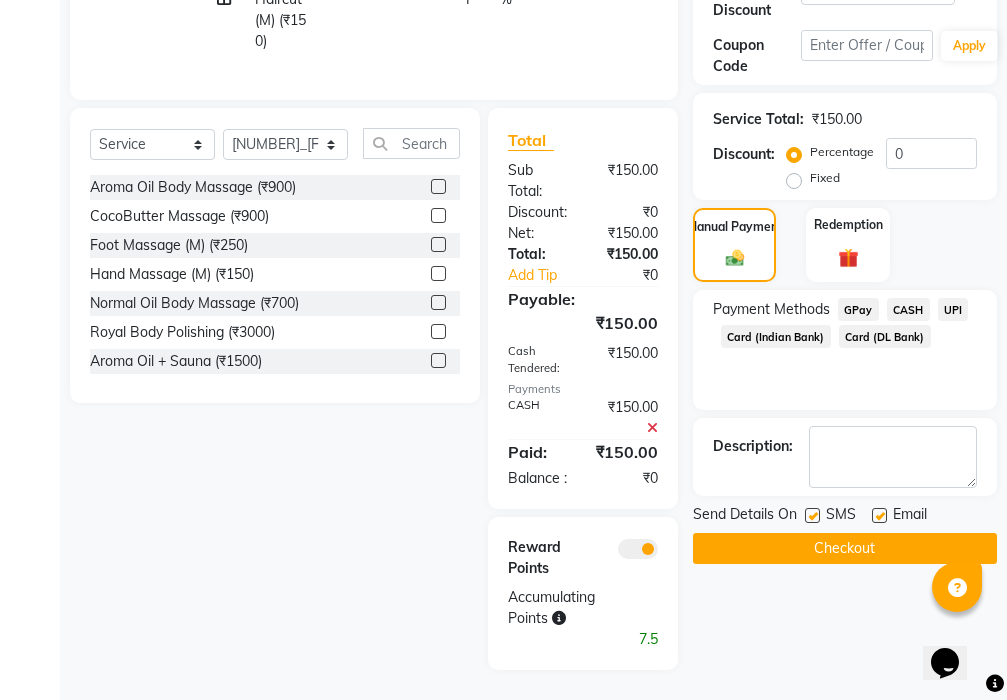 click on "Checkout" 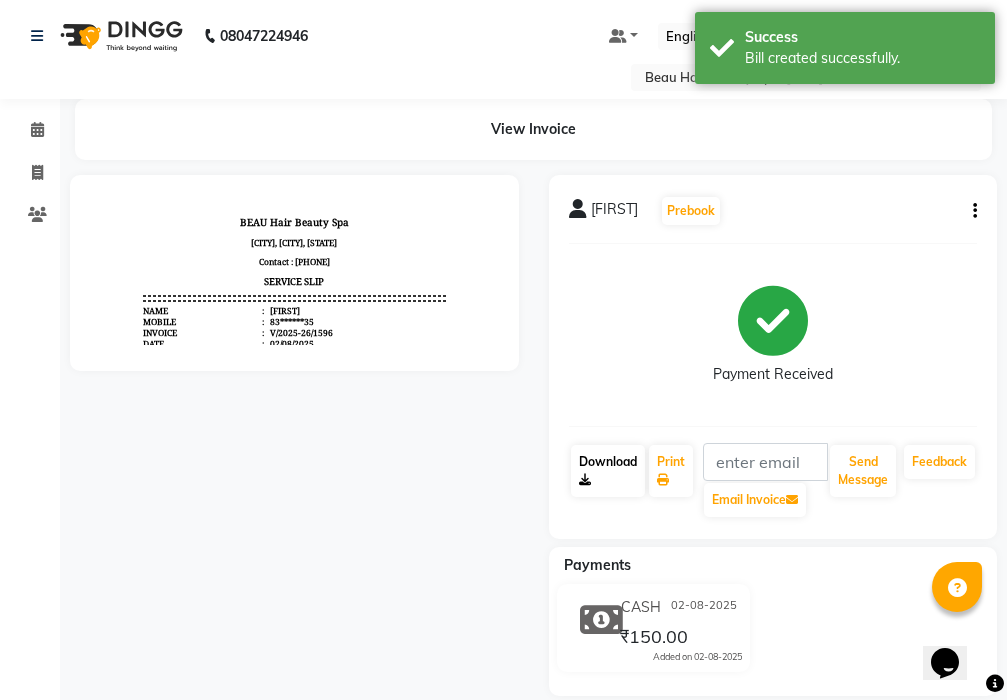 scroll, scrollTop: 0, scrollLeft: 0, axis: both 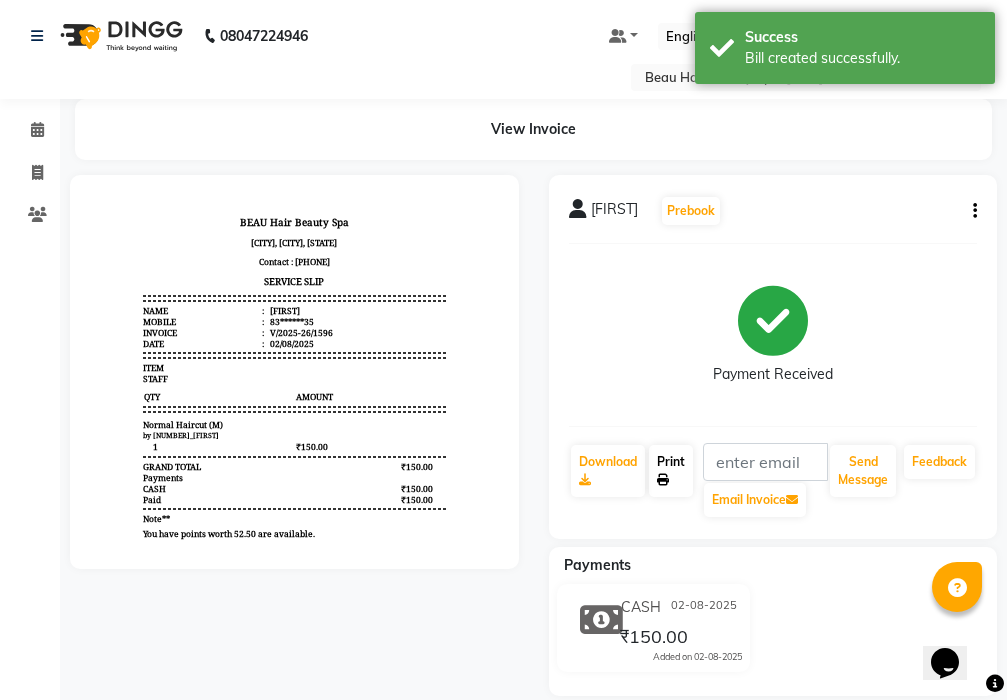 click on "Print" 